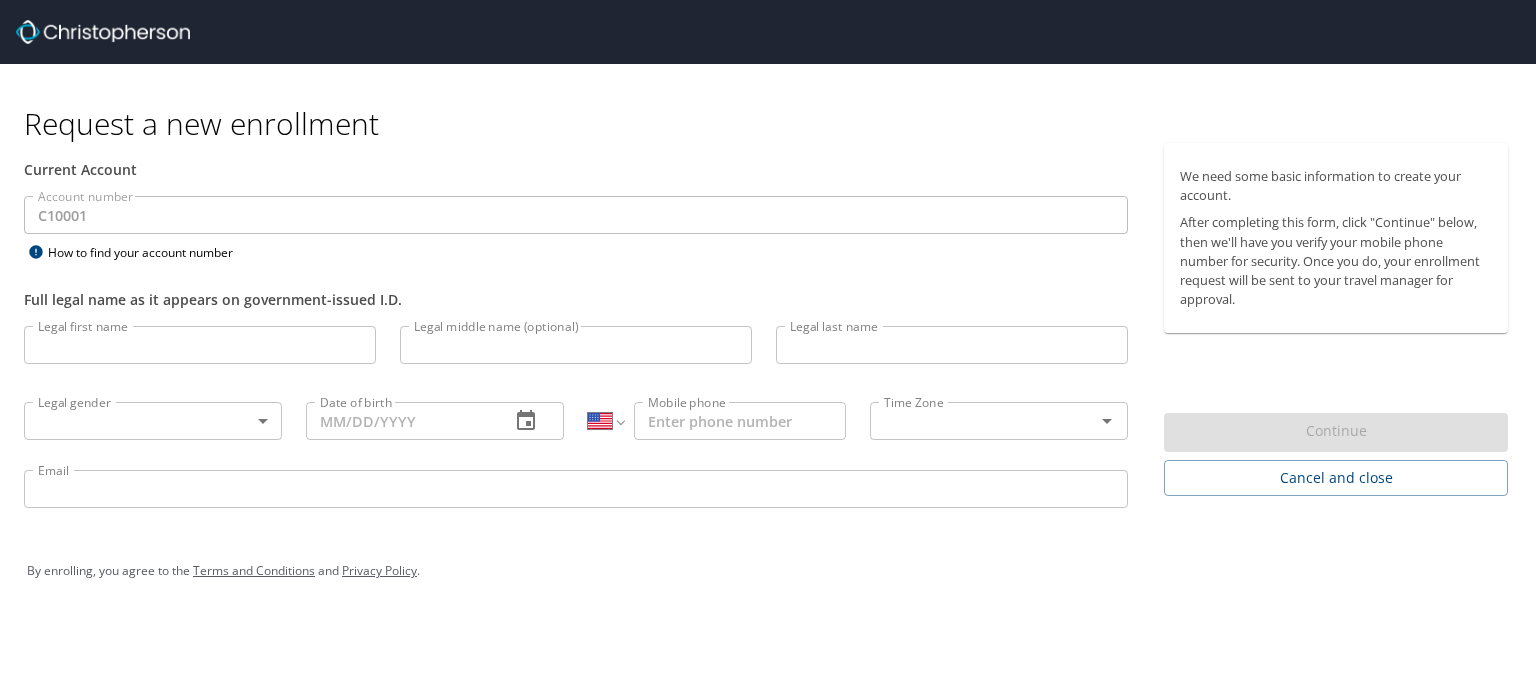 select on "US" 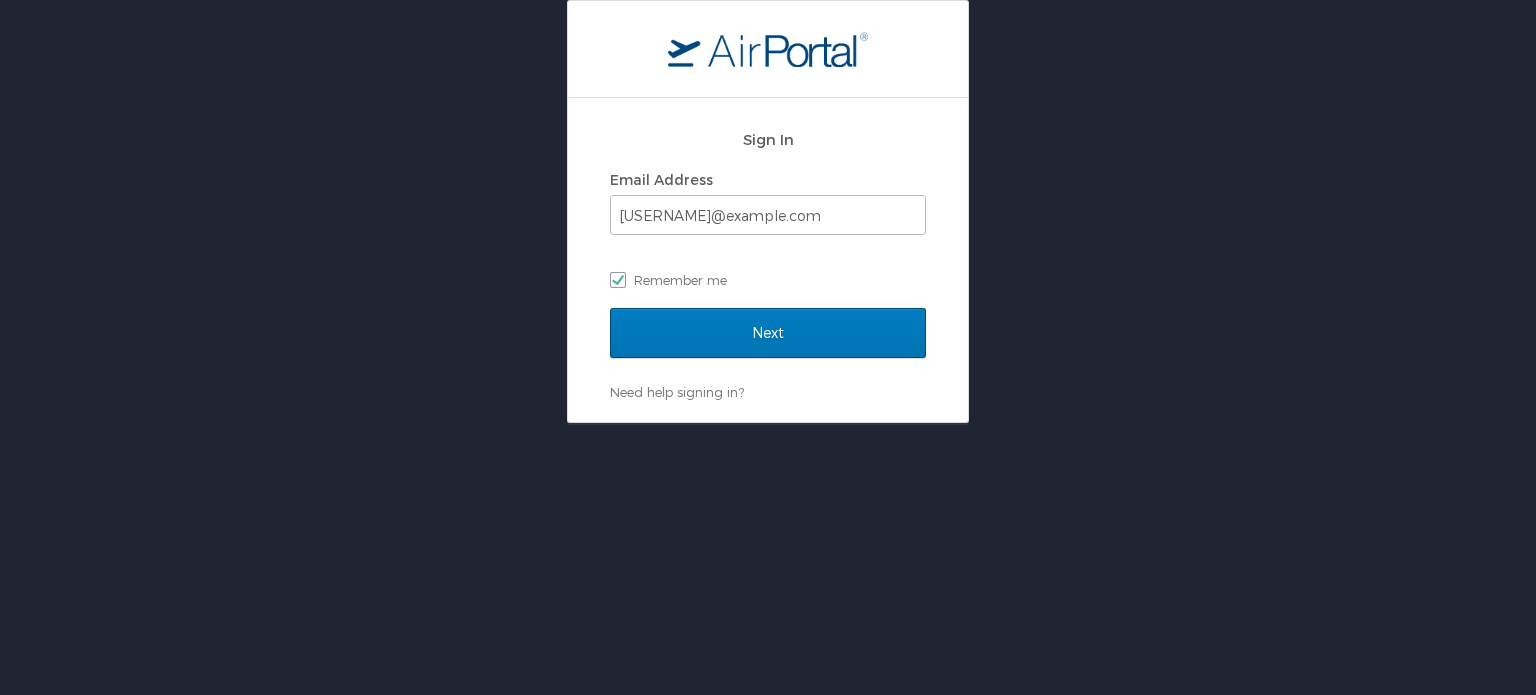 scroll, scrollTop: 0, scrollLeft: 0, axis: both 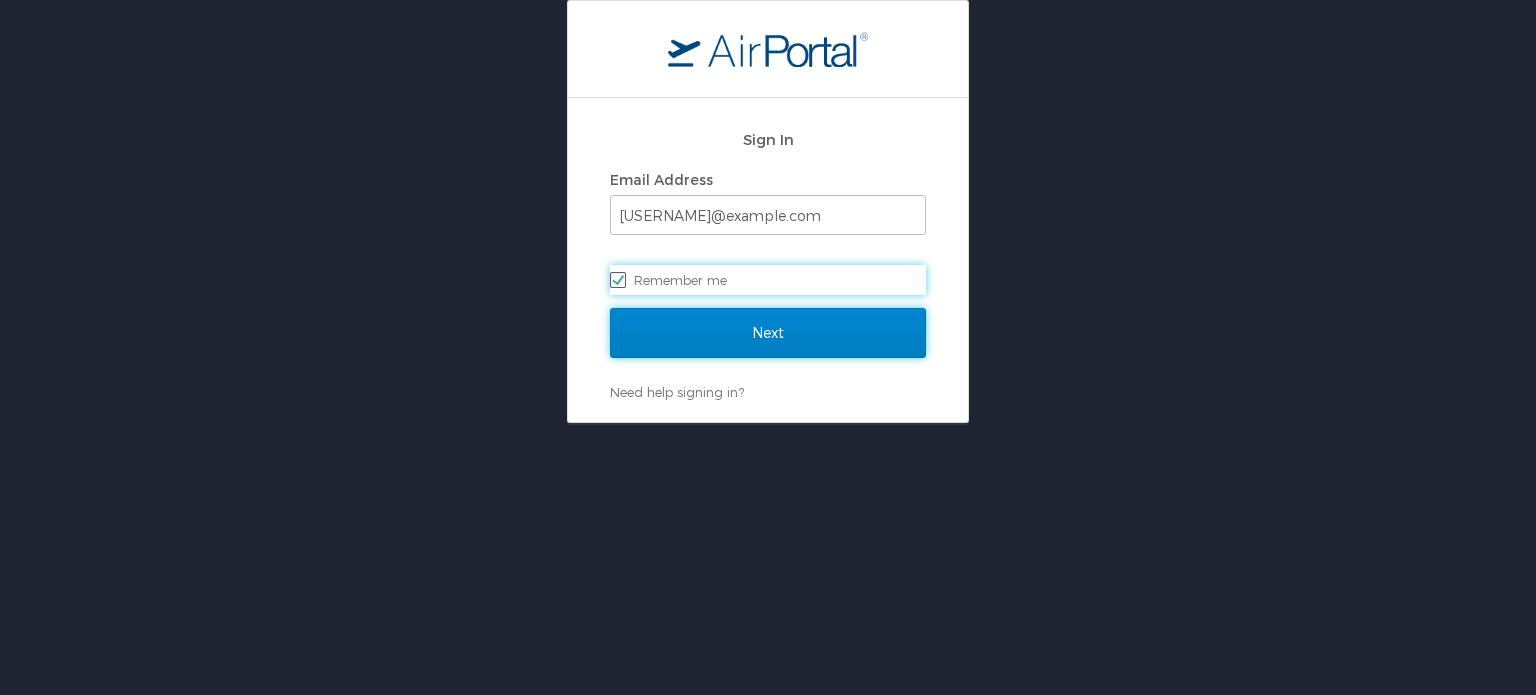 click on "Next" at bounding box center [768, 333] 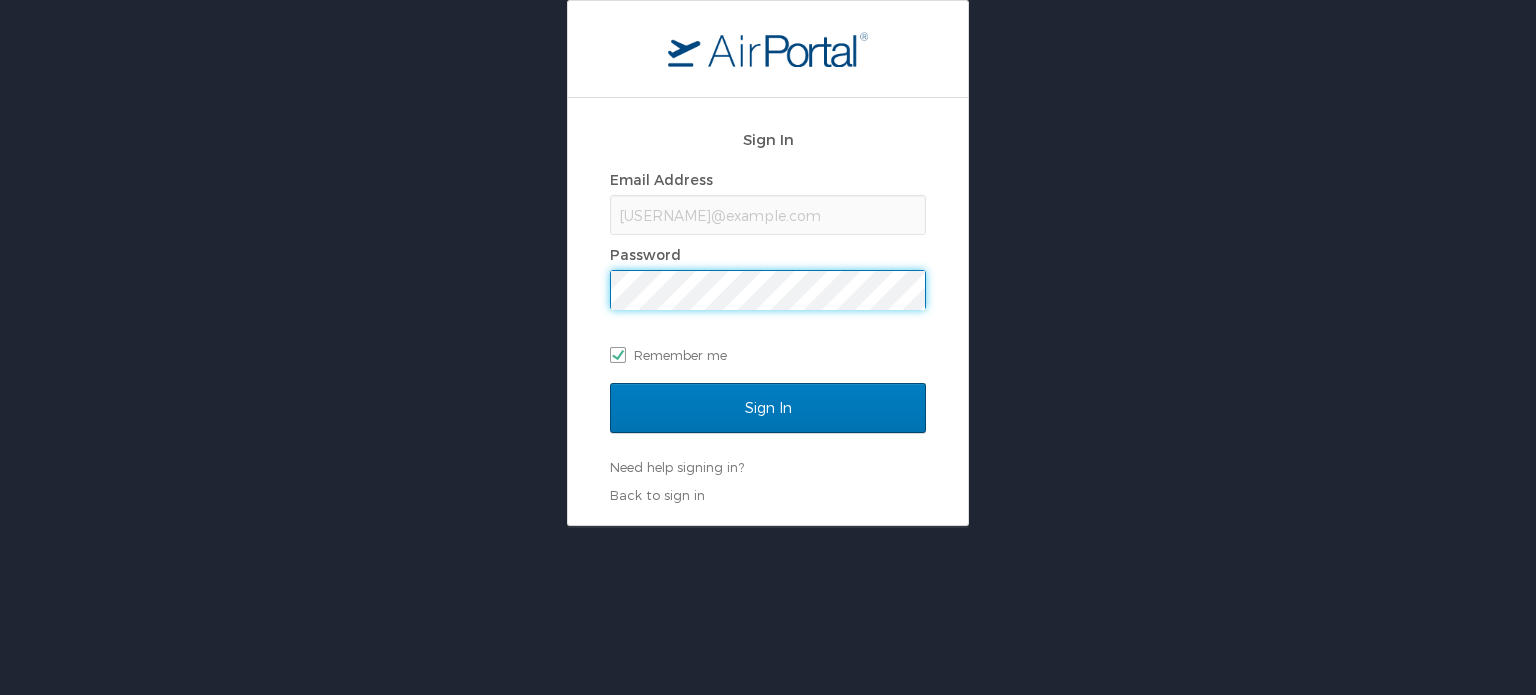 scroll, scrollTop: 0, scrollLeft: 0, axis: both 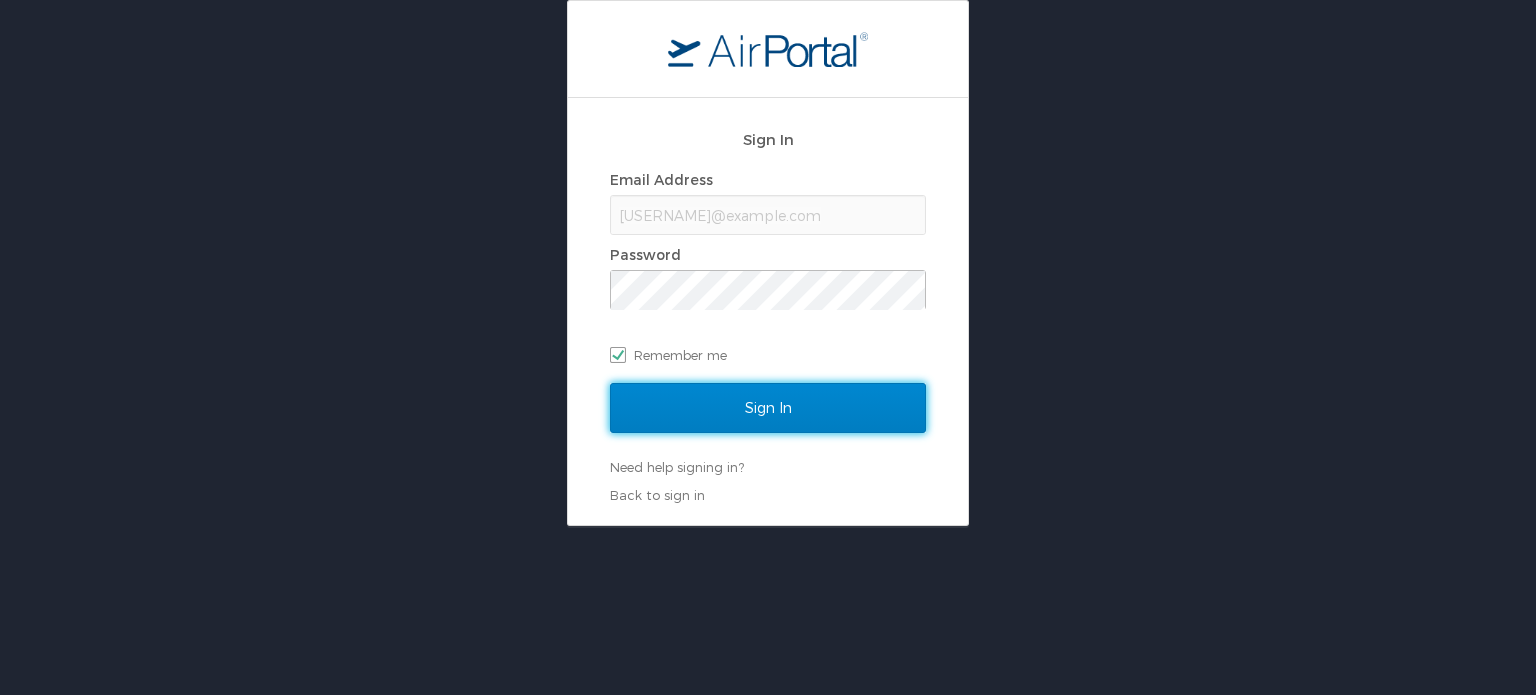 click on "Sign In" at bounding box center [768, 408] 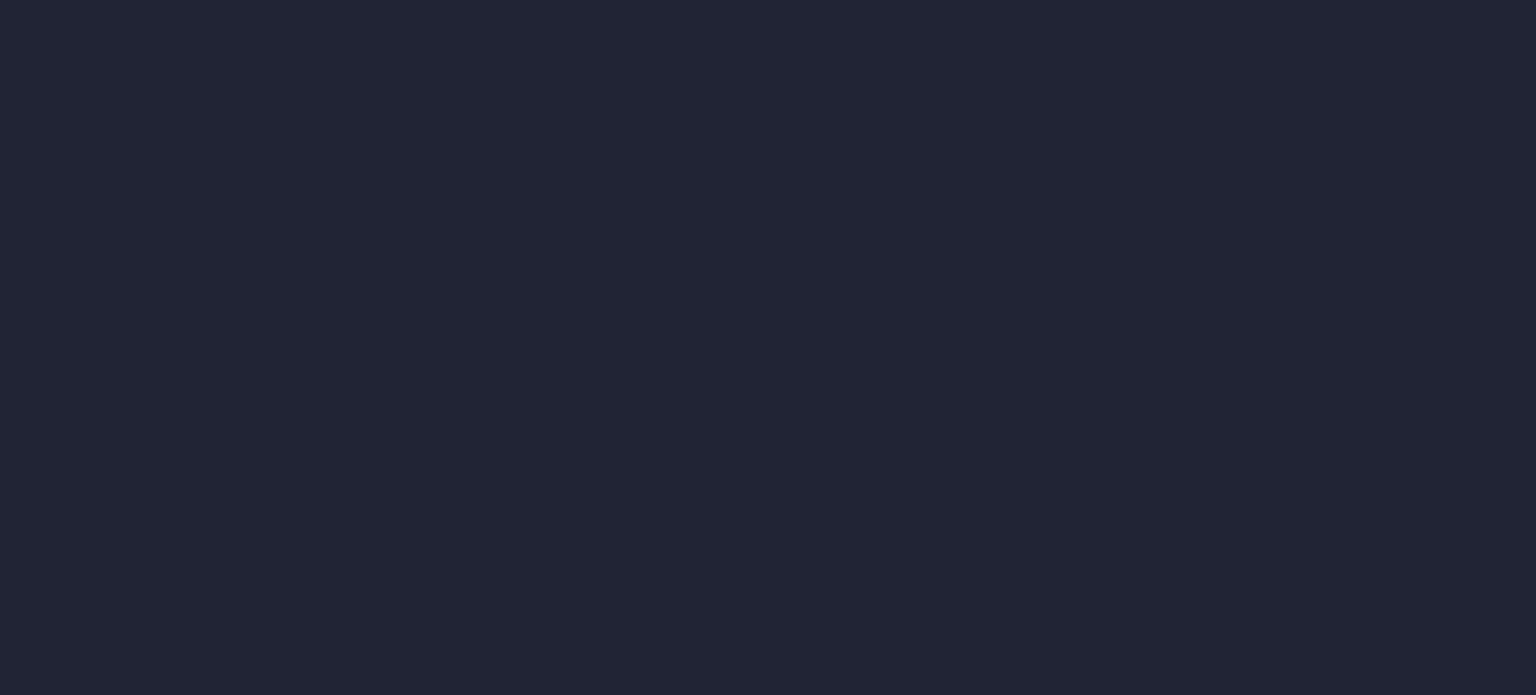 scroll, scrollTop: 0, scrollLeft: 0, axis: both 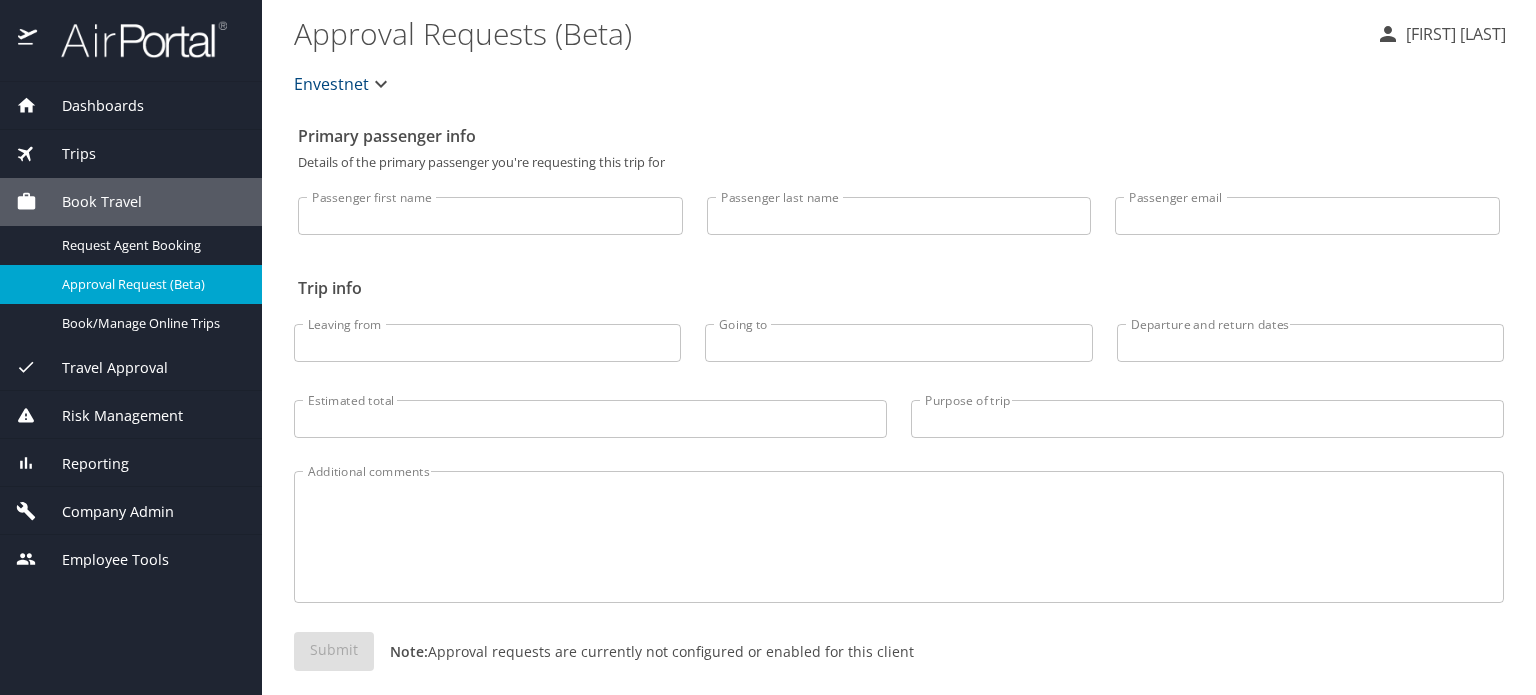 click on "Trips" at bounding box center [66, 154] 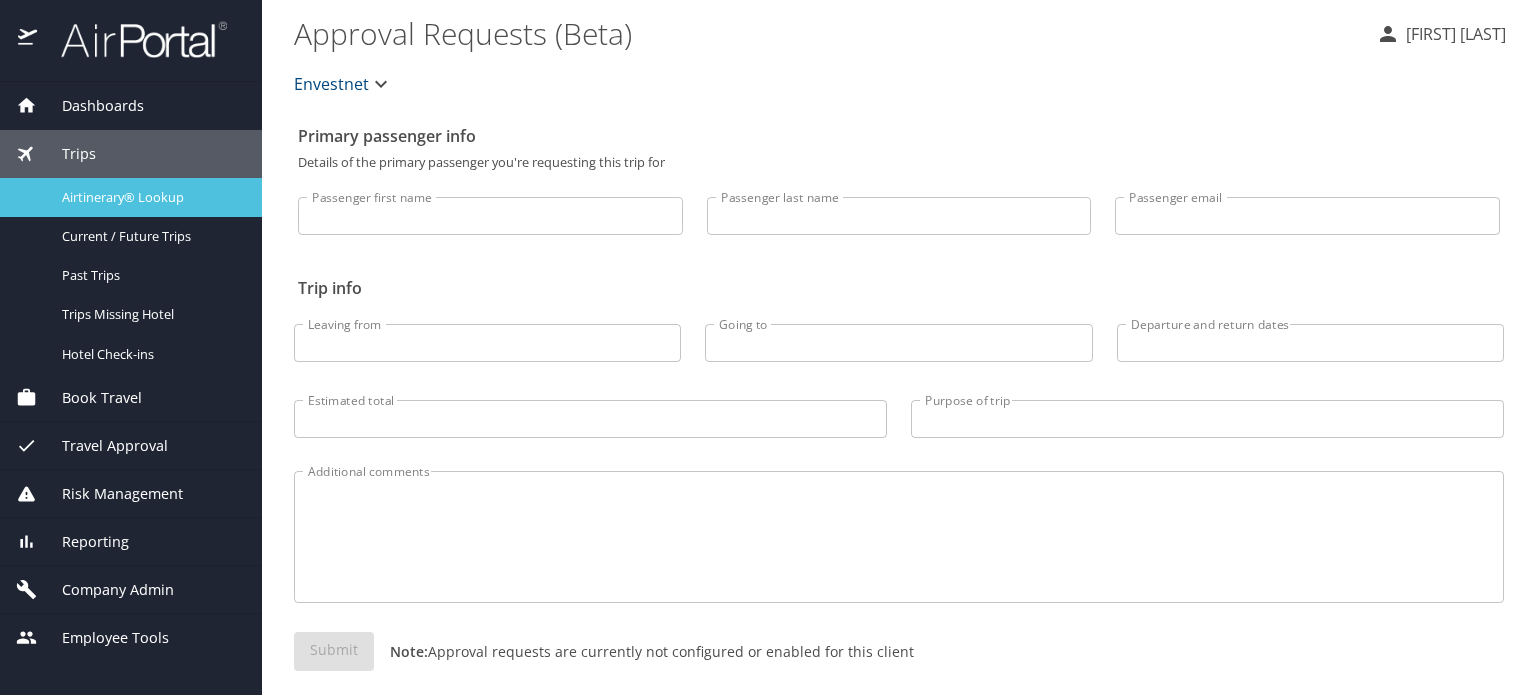 click on "Airtinerary® Lookup" at bounding box center [150, 197] 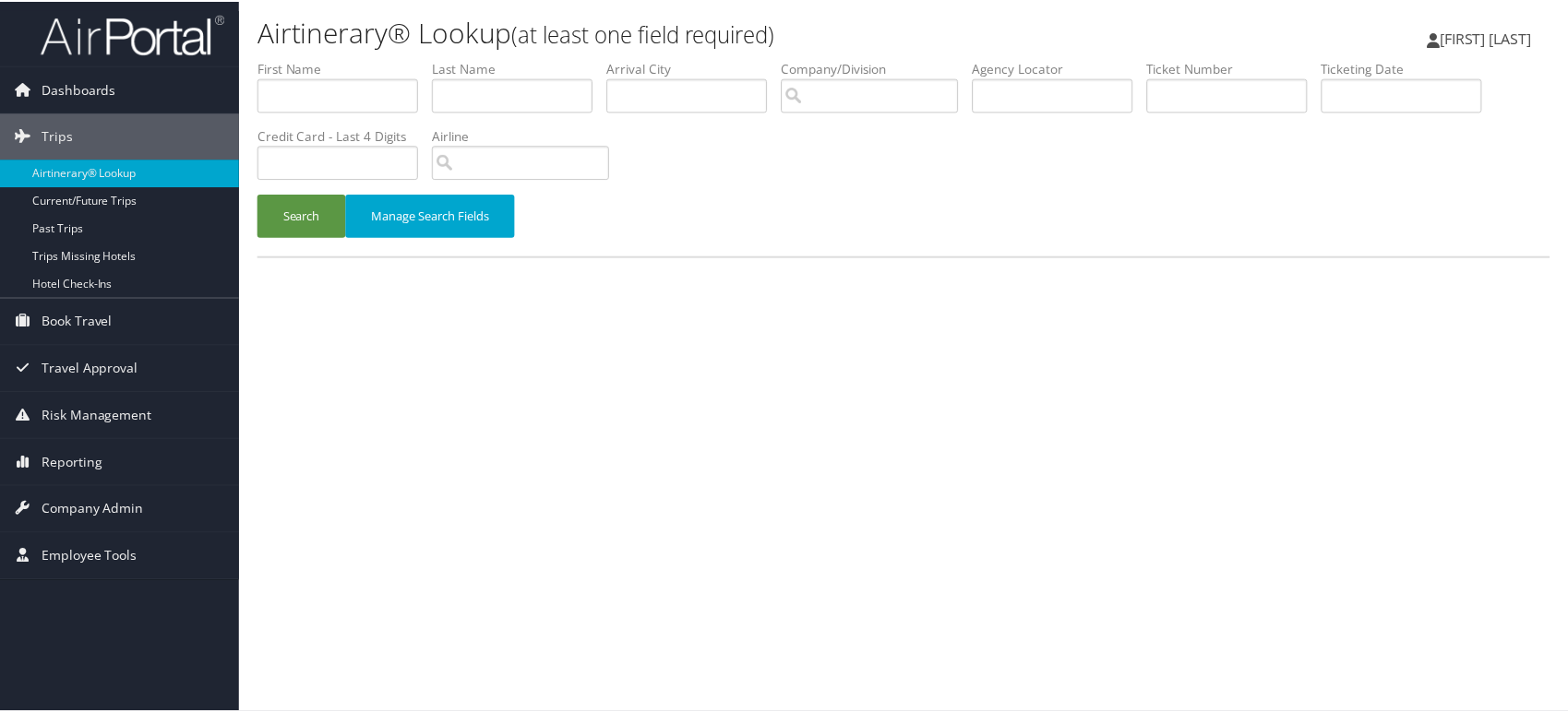 scroll, scrollTop: 0, scrollLeft: 0, axis: both 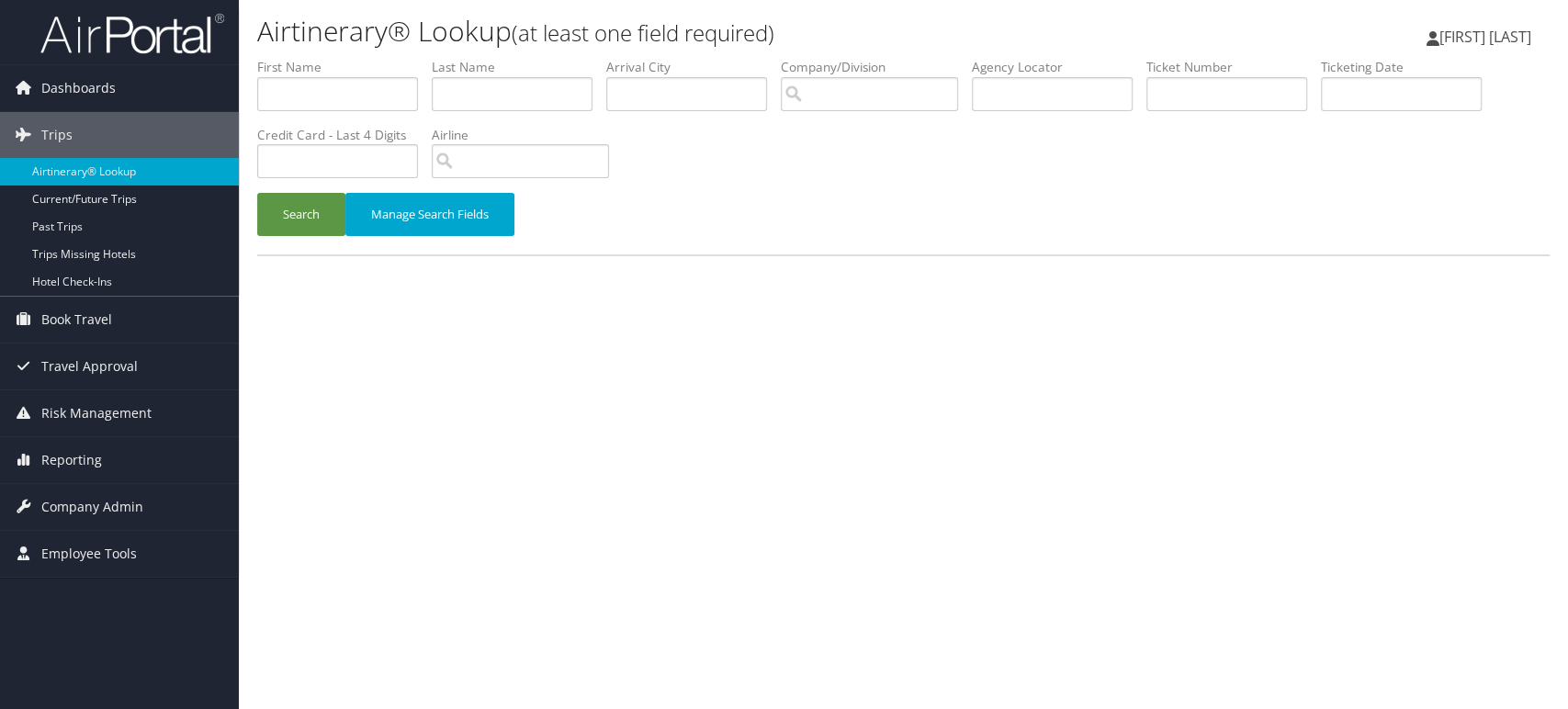 click on "Agency Locator" at bounding box center [1059, 67] 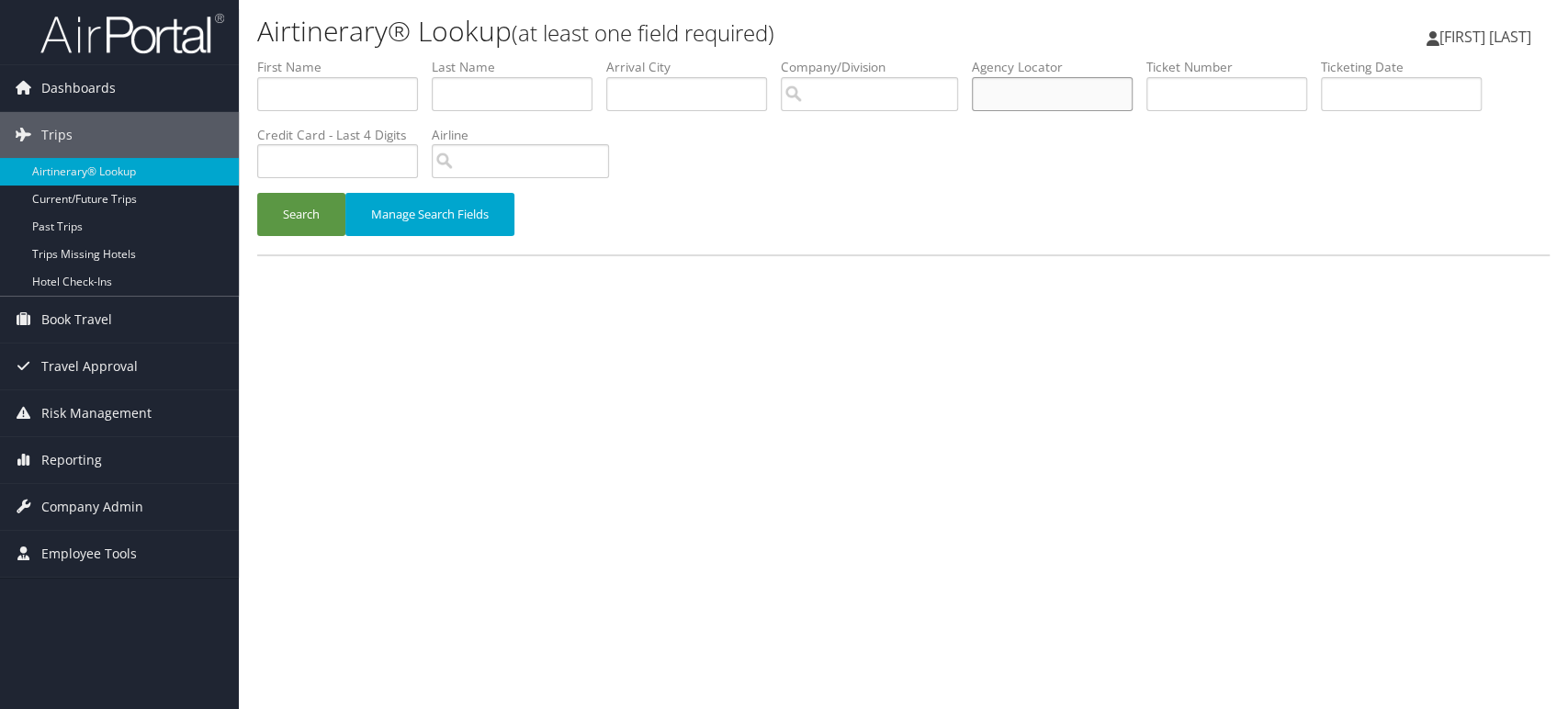 click at bounding box center (1052, 94) 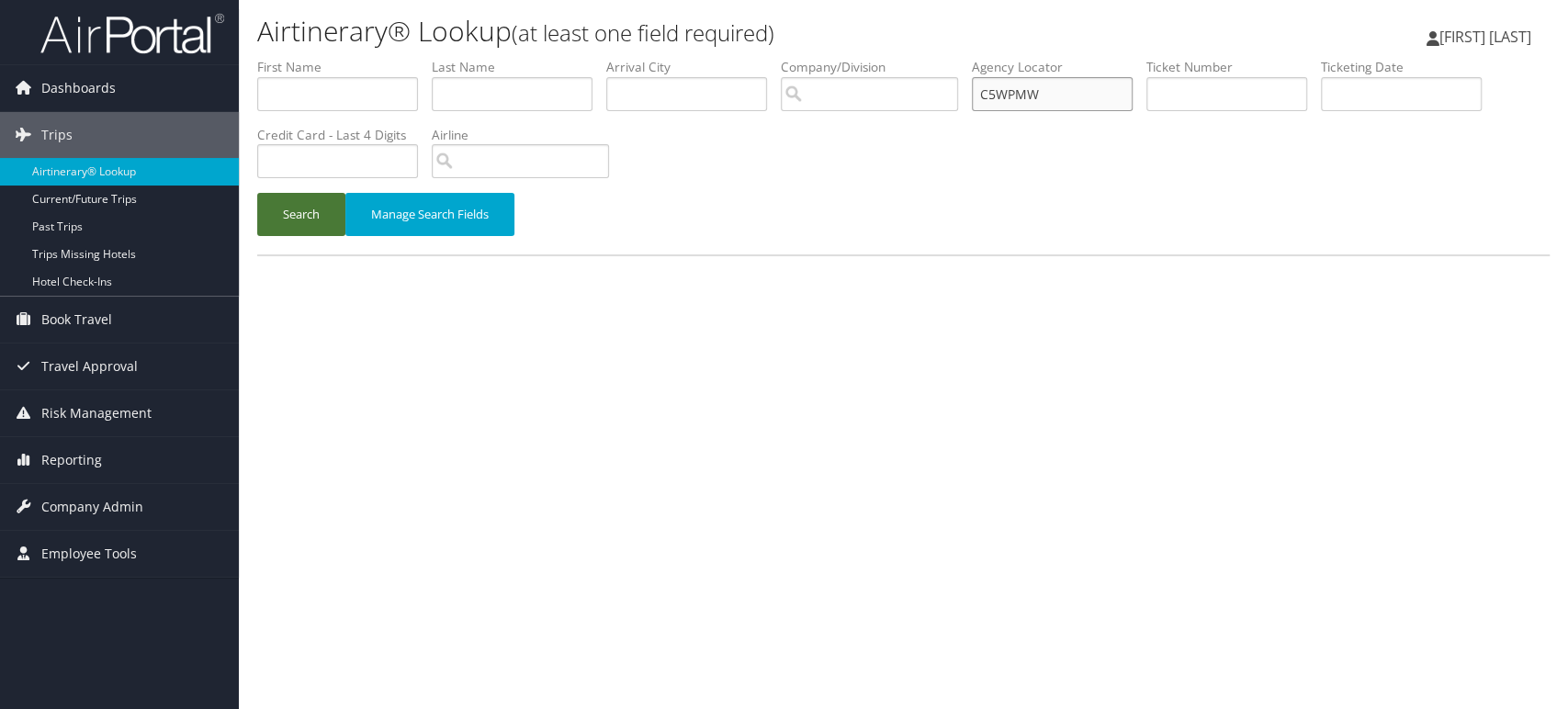 type on "C5WPMW" 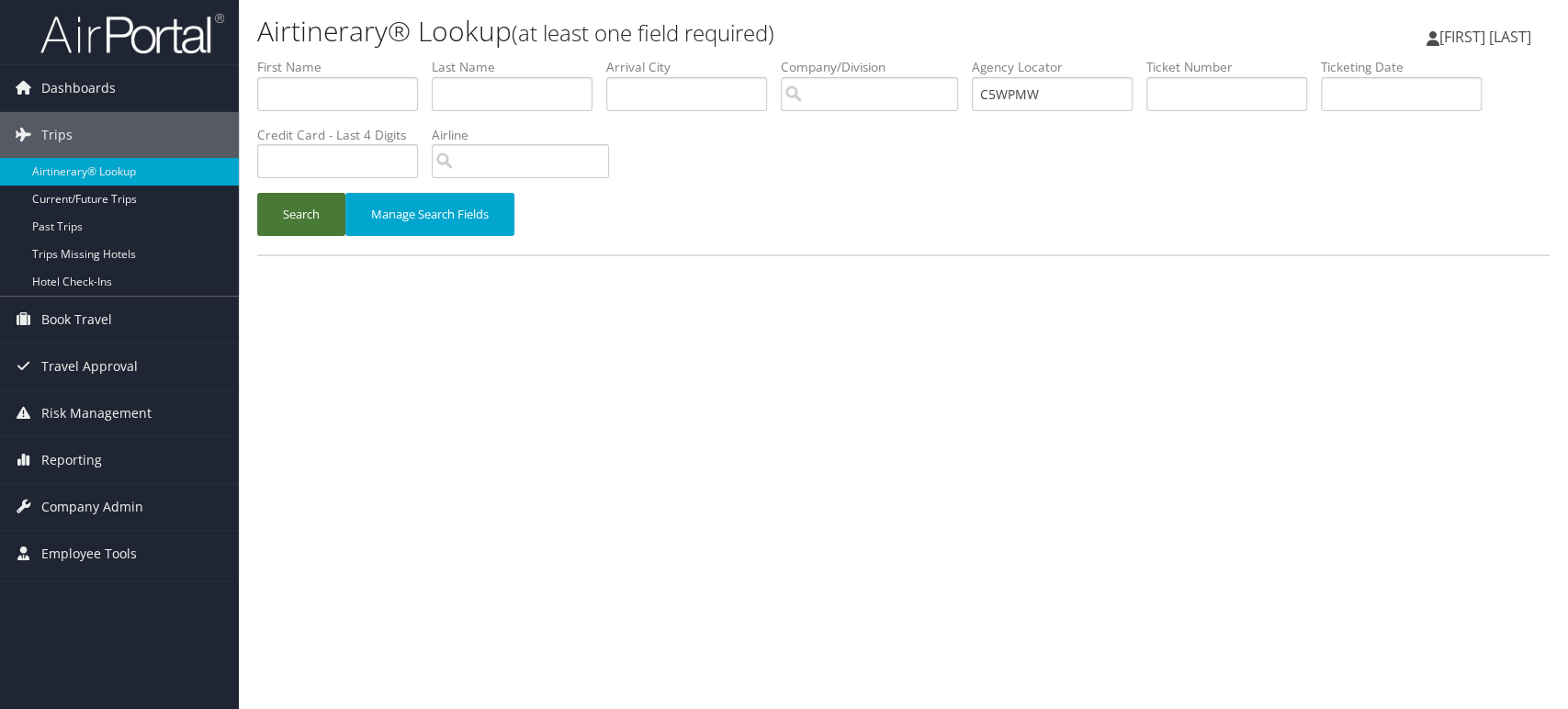 click on "Search" at bounding box center (301, 214) 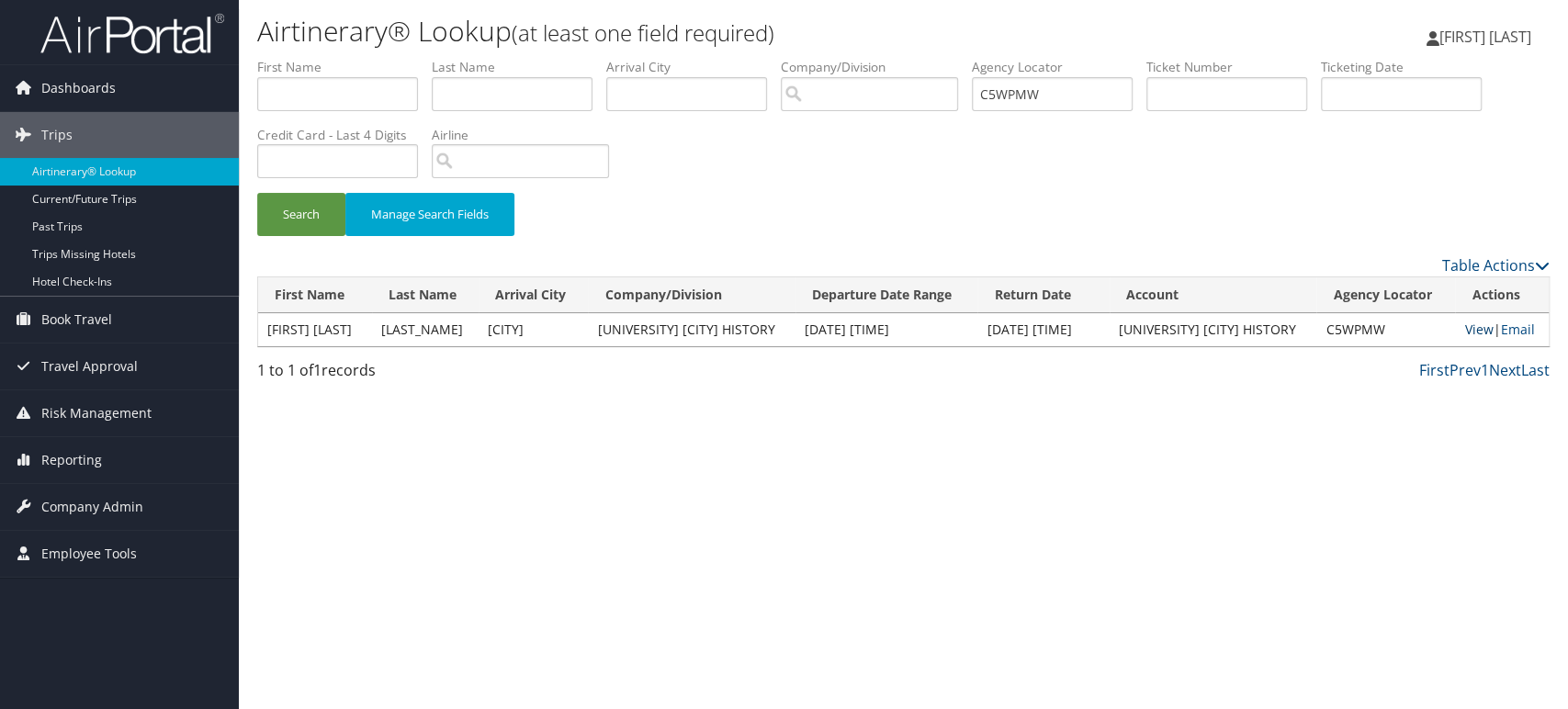 click on "View" at bounding box center [1478, 329] 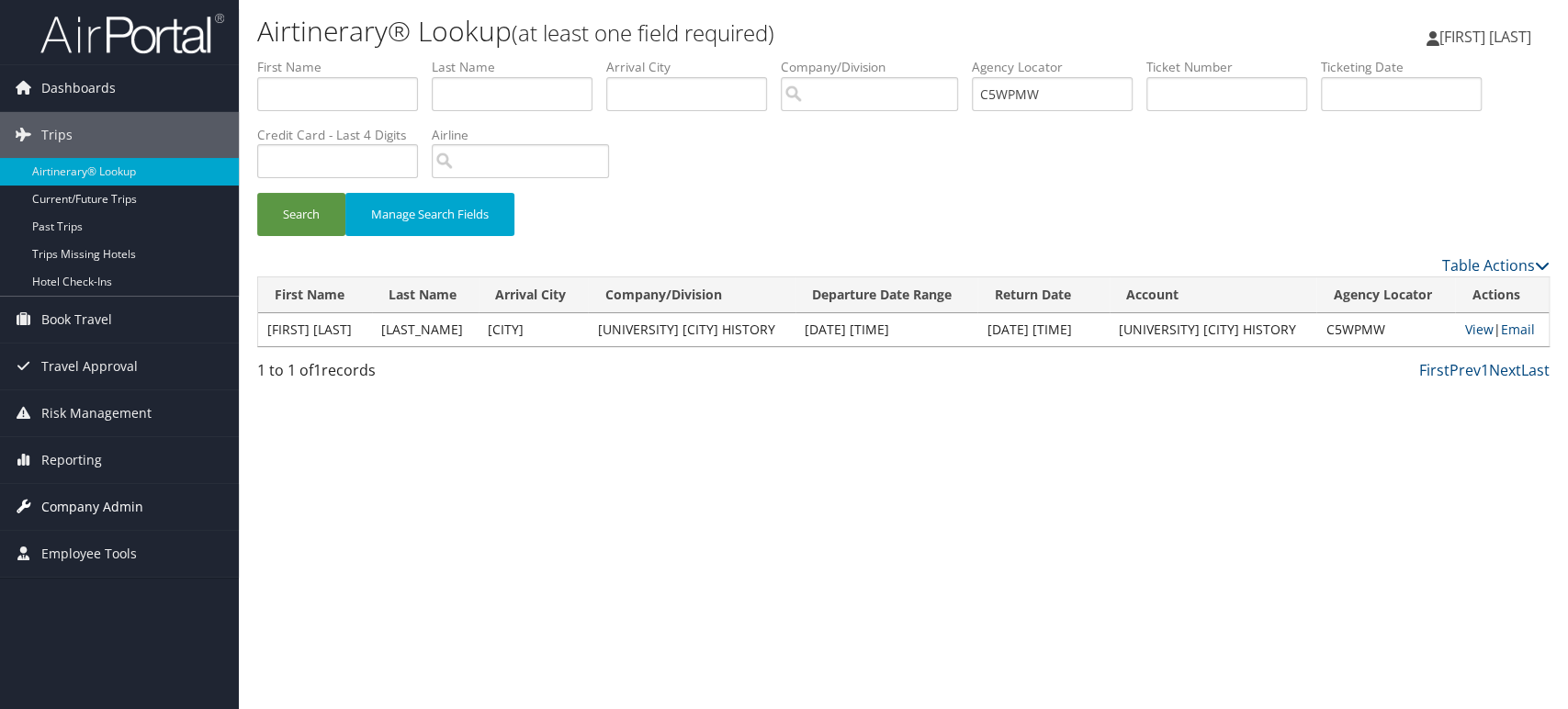 click on "Company Admin" at bounding box center (92, 507) 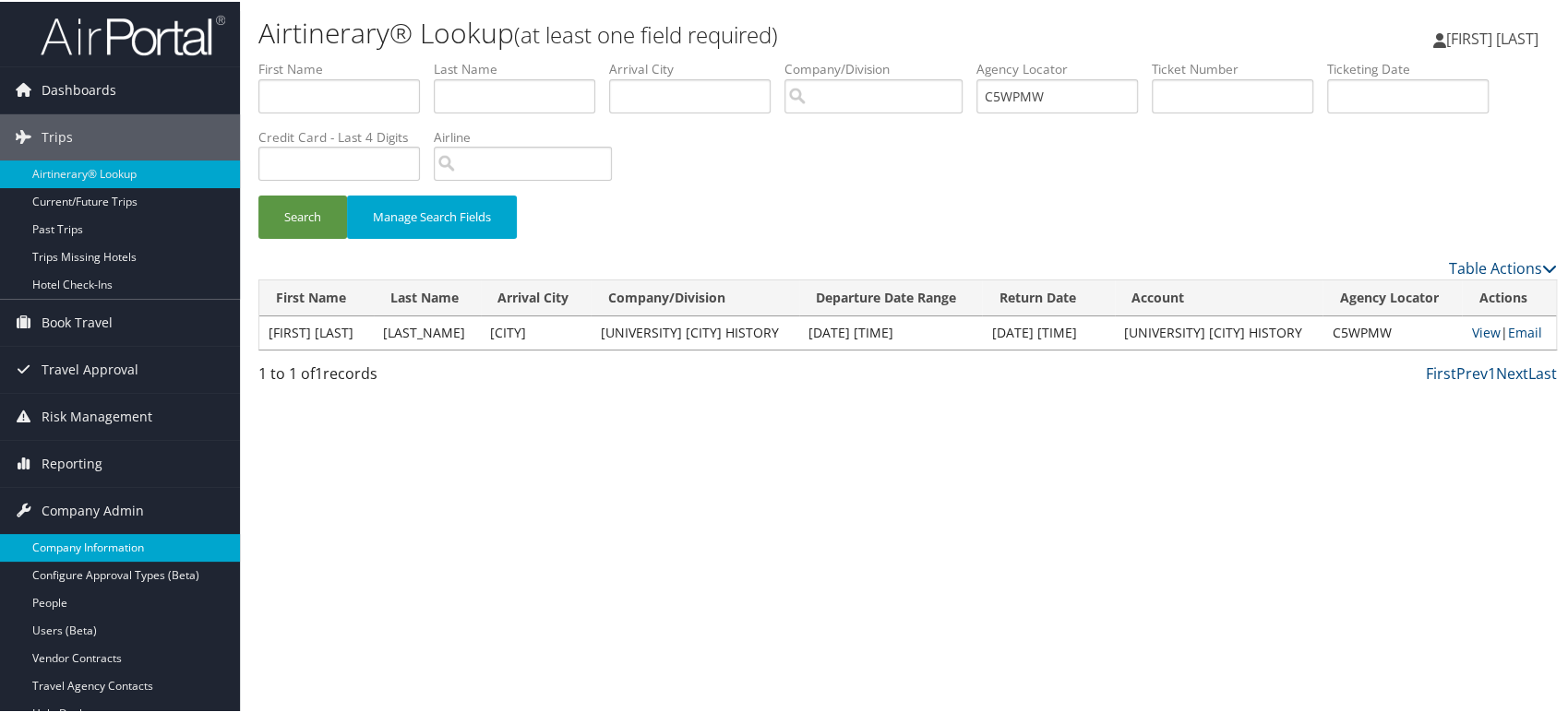 click on "Company Information" at bounding box center (120, 546) 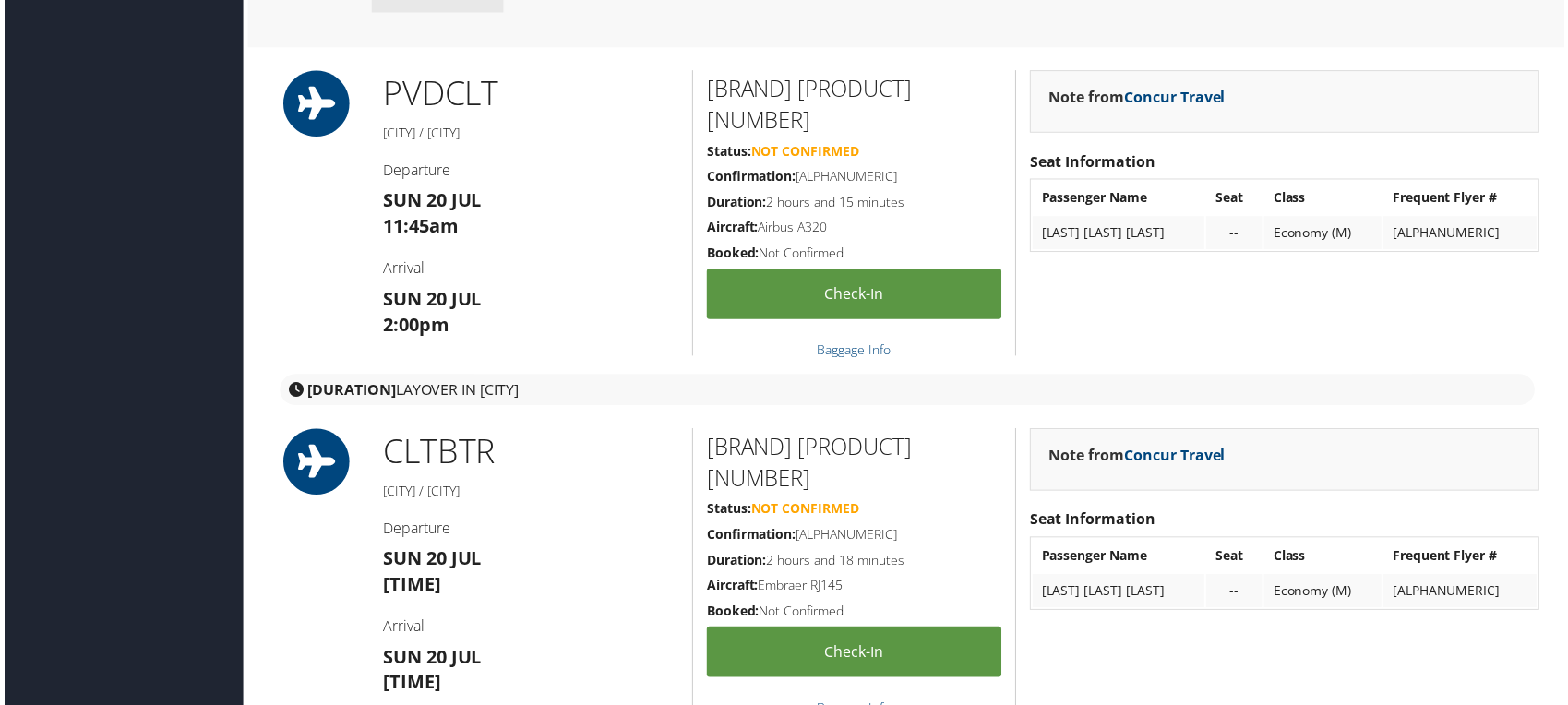 scroll, scrollTop: 1948, scrollLeft: 0, axis: vertical 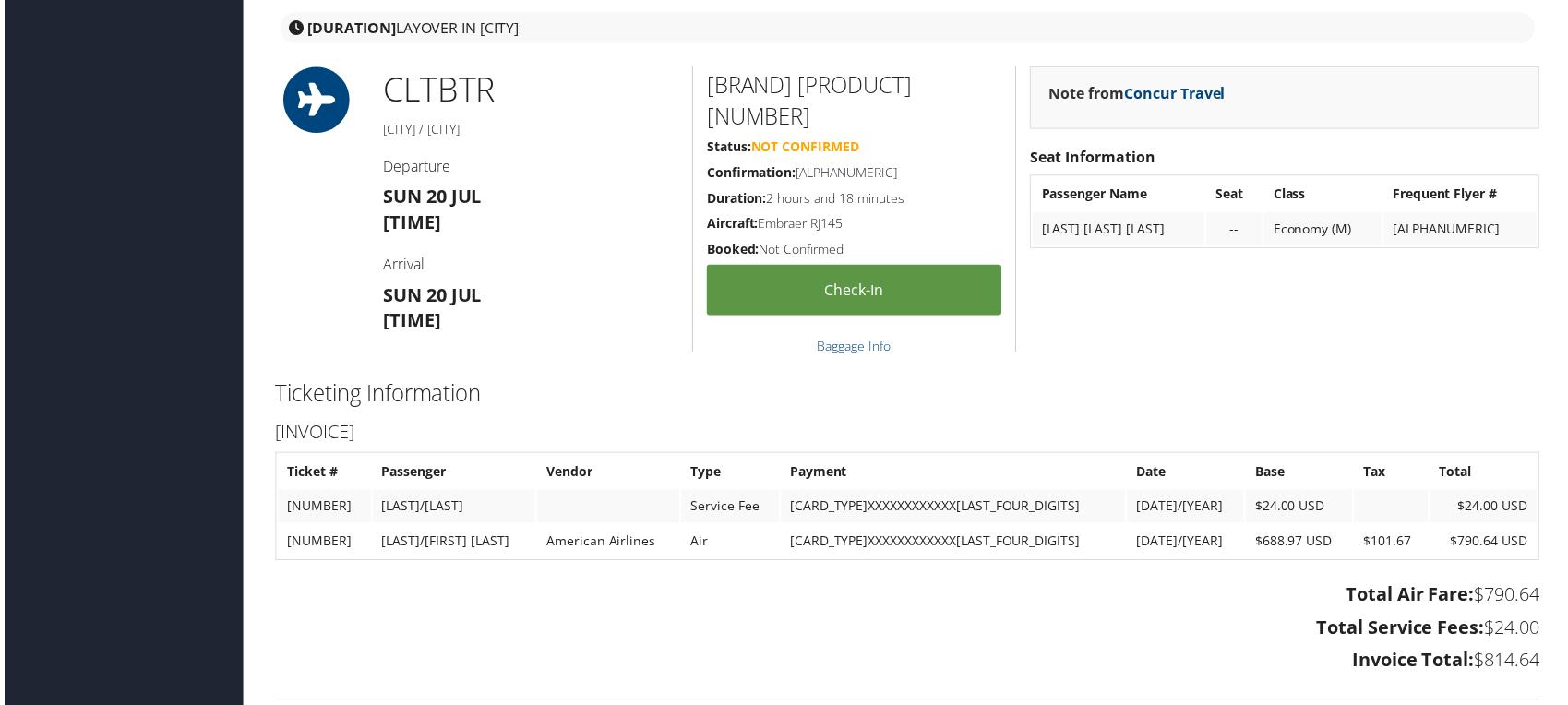 click on "[NUMBER]" at bounding box center (321, 544) 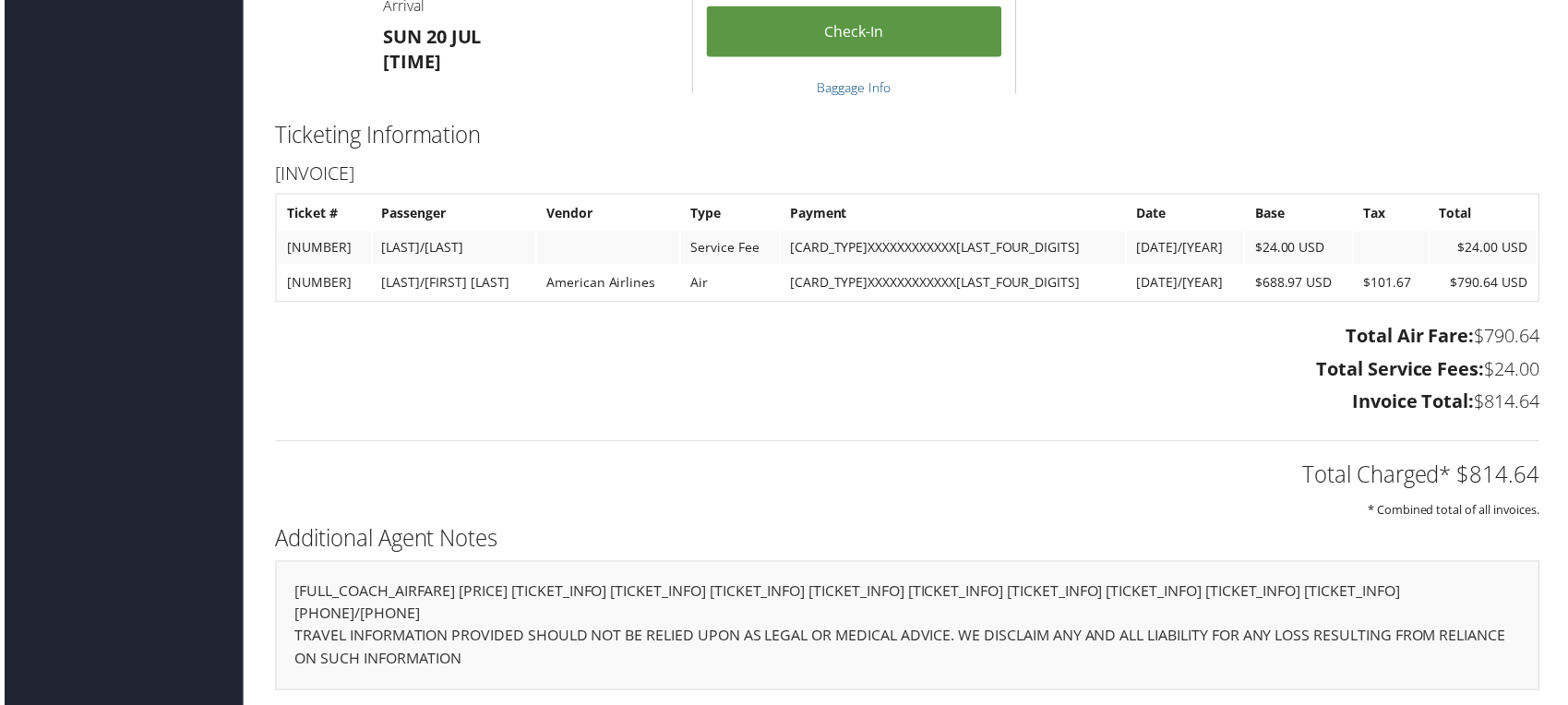 scroll, scrollTop: 2210, scrollLeft: 0, axis: vertical 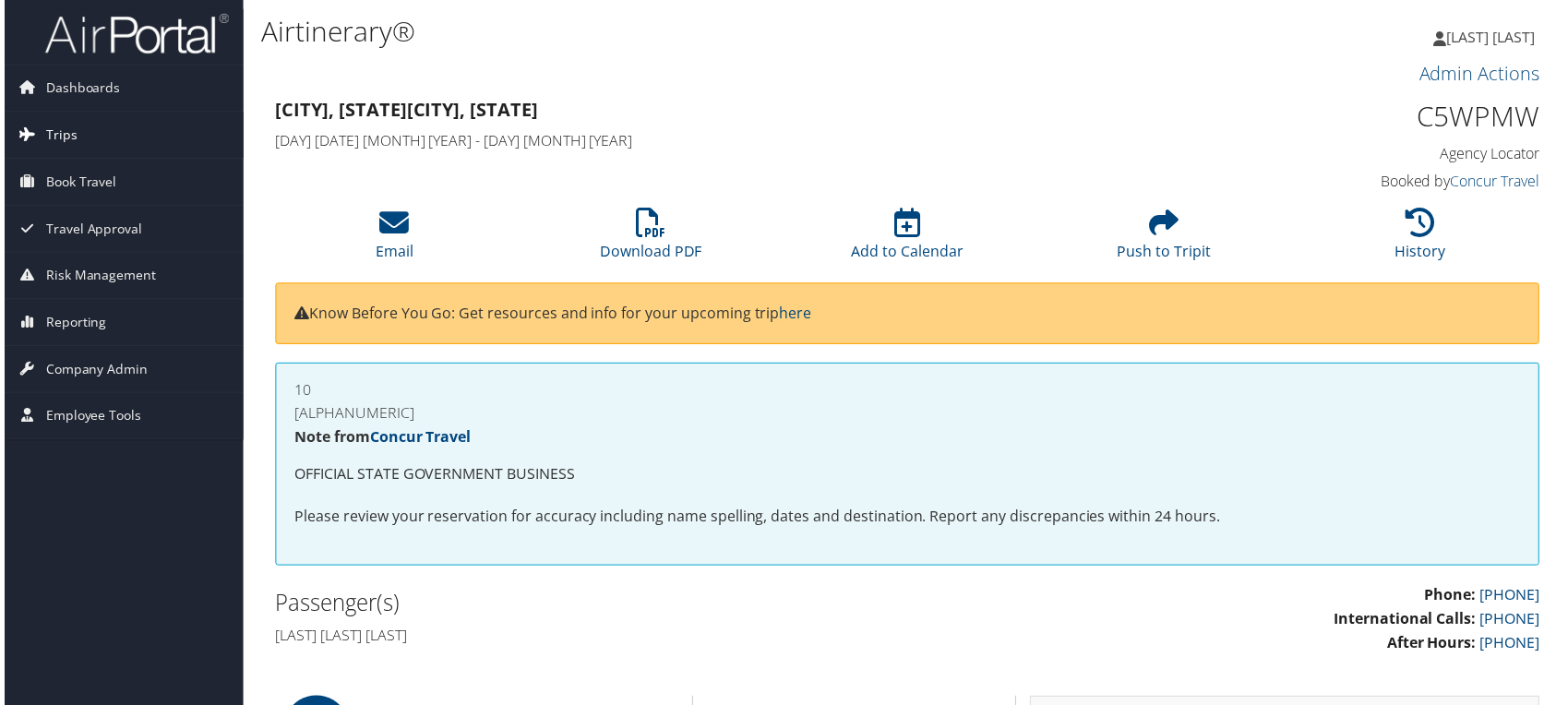 click on "Trips" at bounding box center (120, 136) 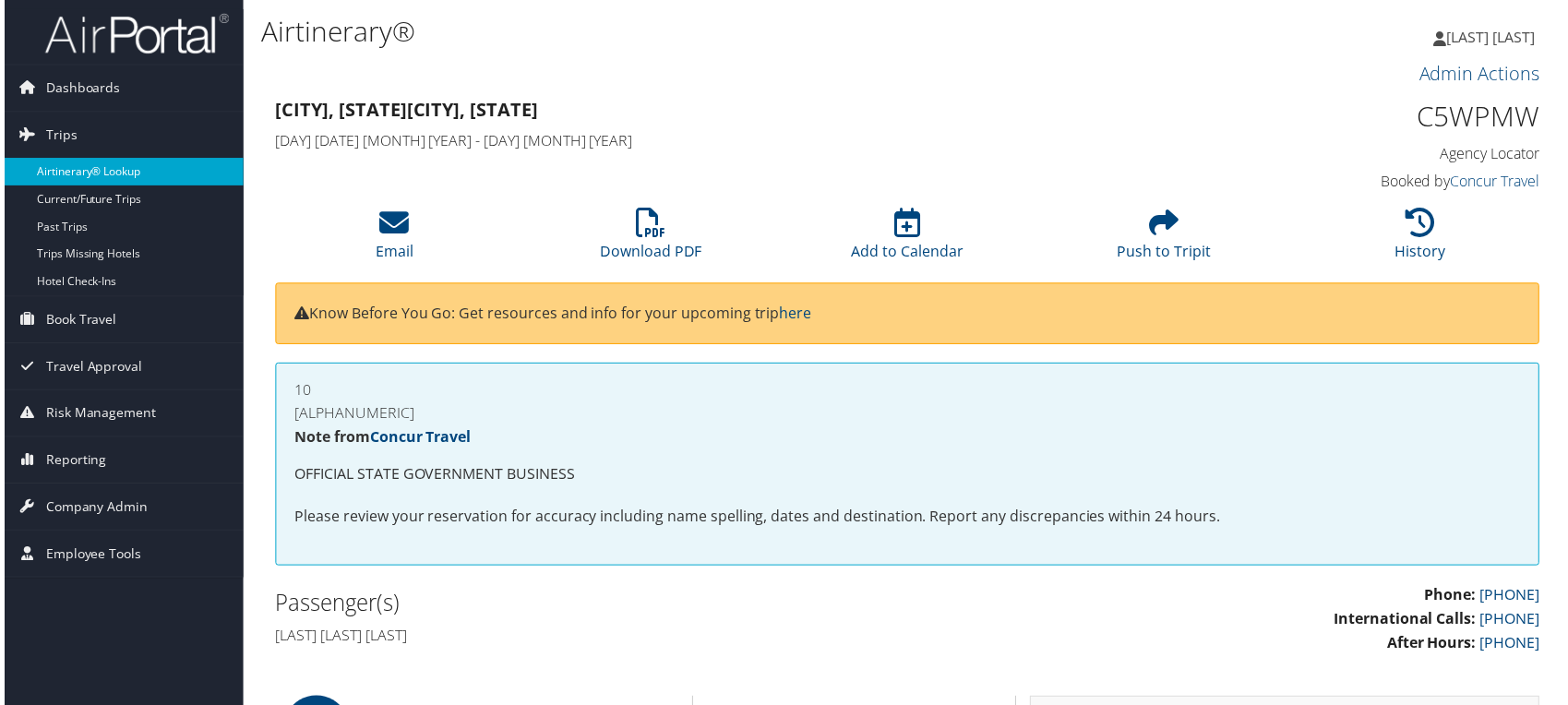 click on "Airtinerary® Lookup" at bounding box center (120, 173) 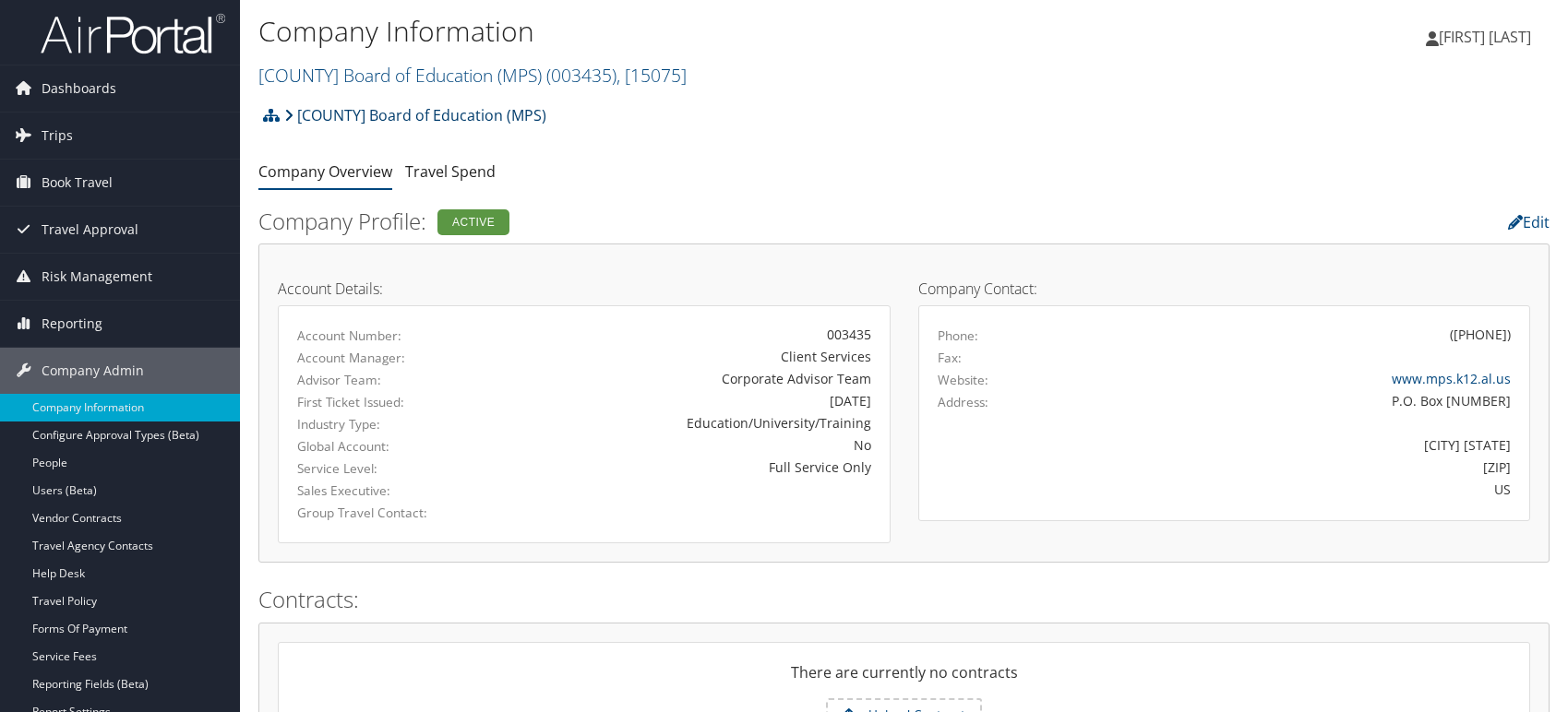 scroll, scrollTop: 0, scrollLeft: 0, axis: both 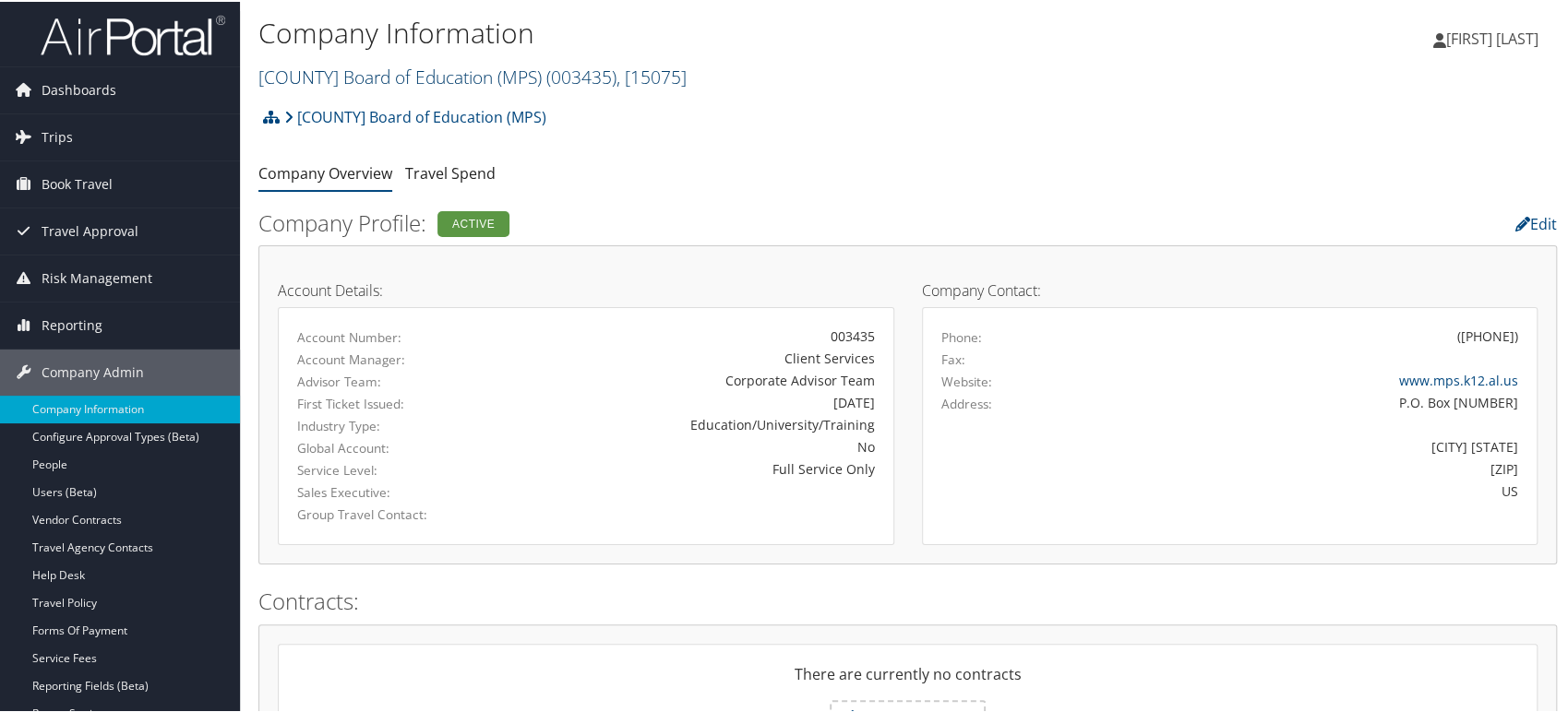 click on "( 003435 )" at bounding box center [581, 75] 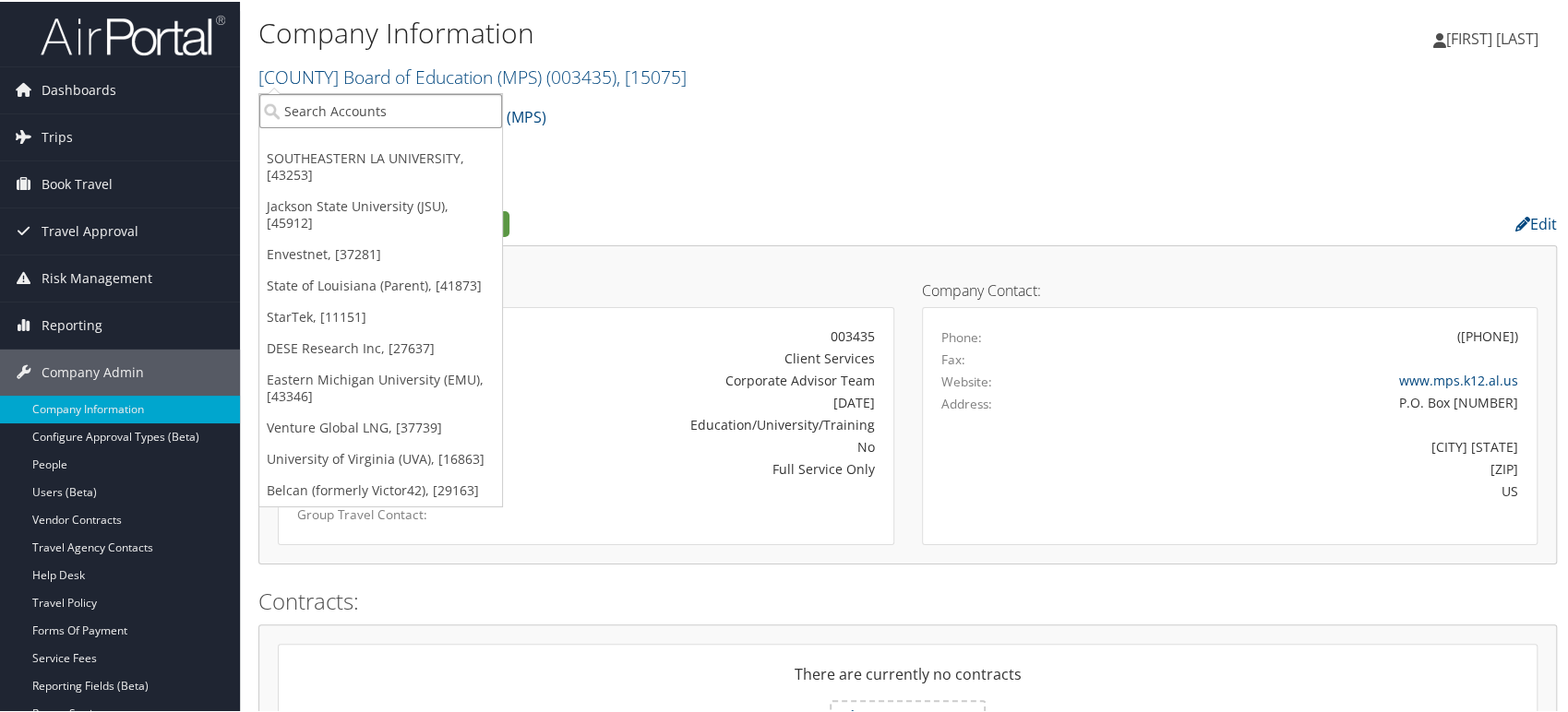 click at bounding box center [380, 109] 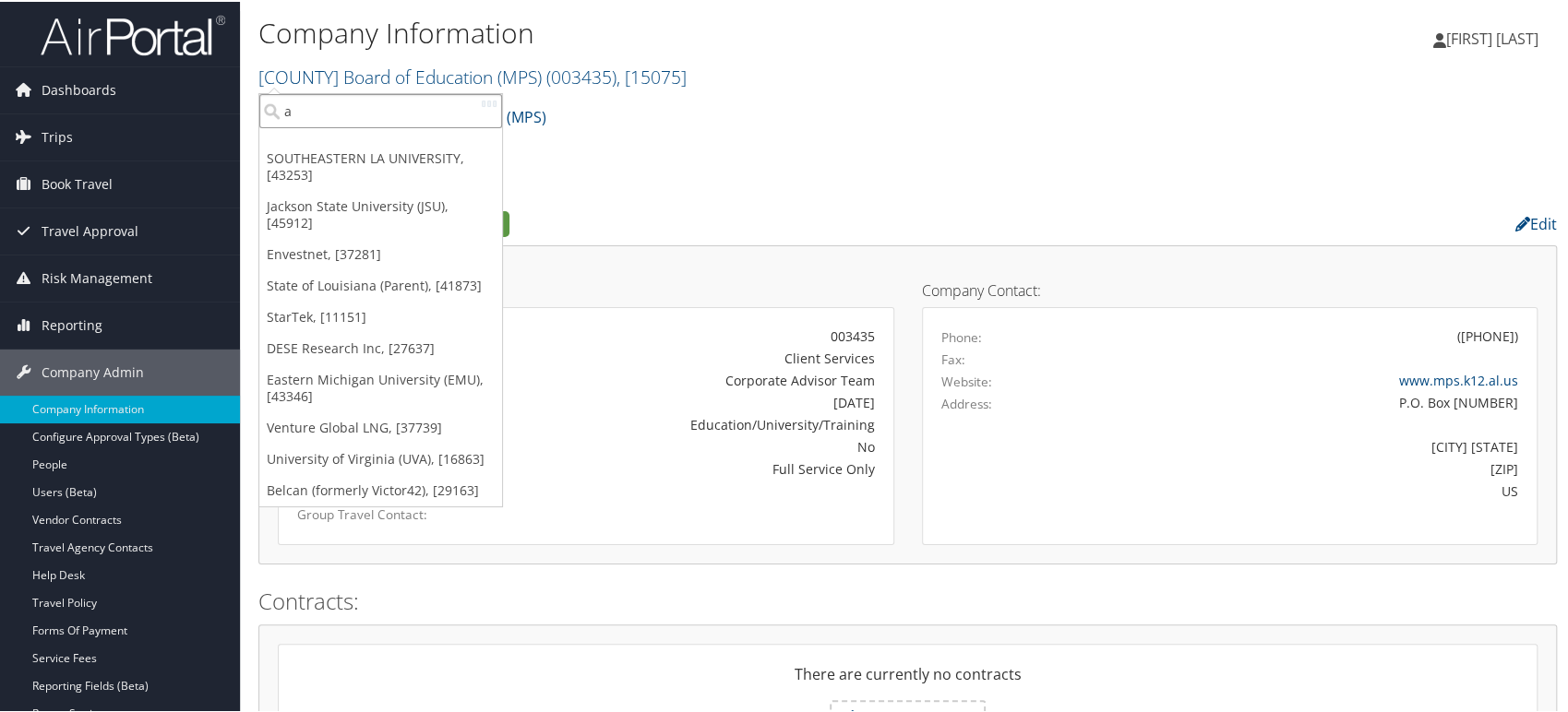 type on "a" 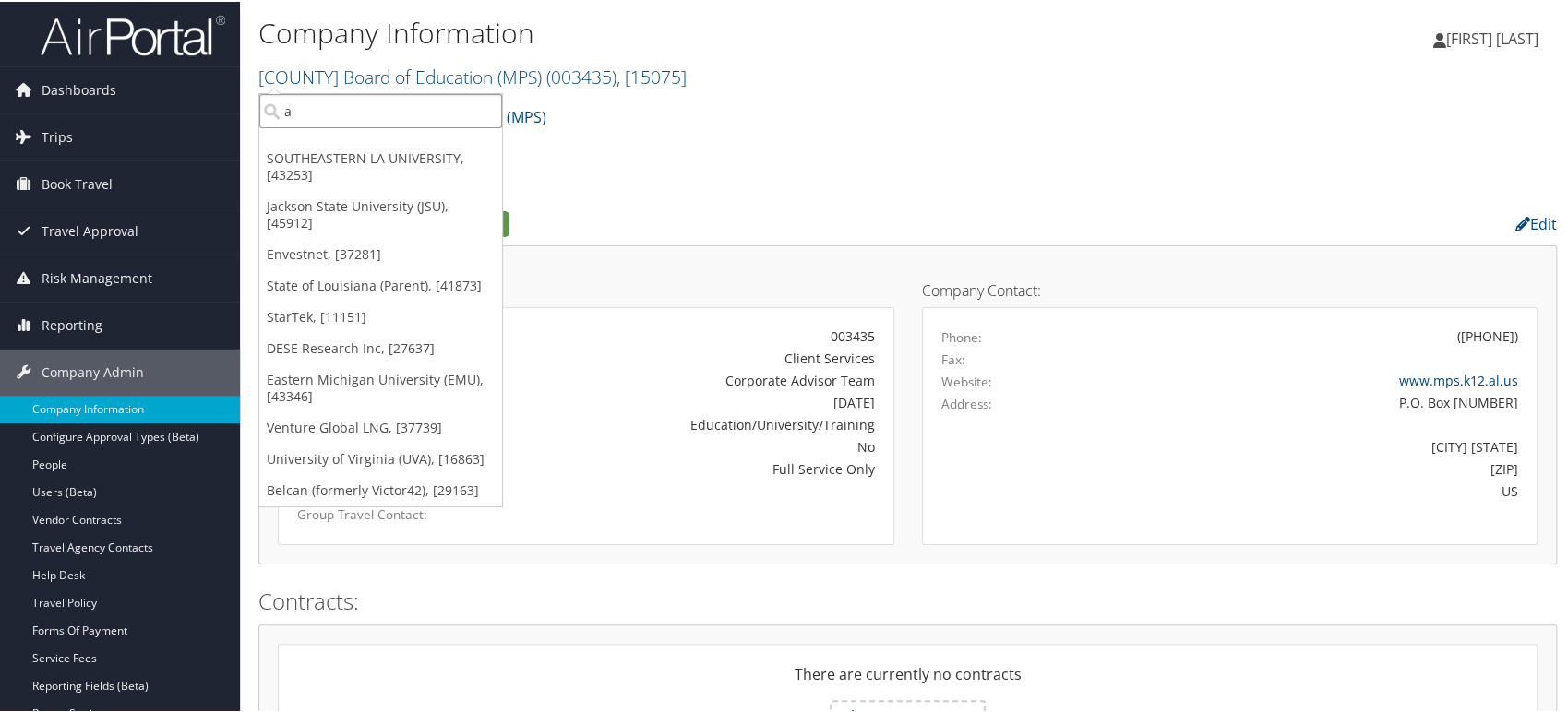 click on "a" at bounding box center (380, 109) 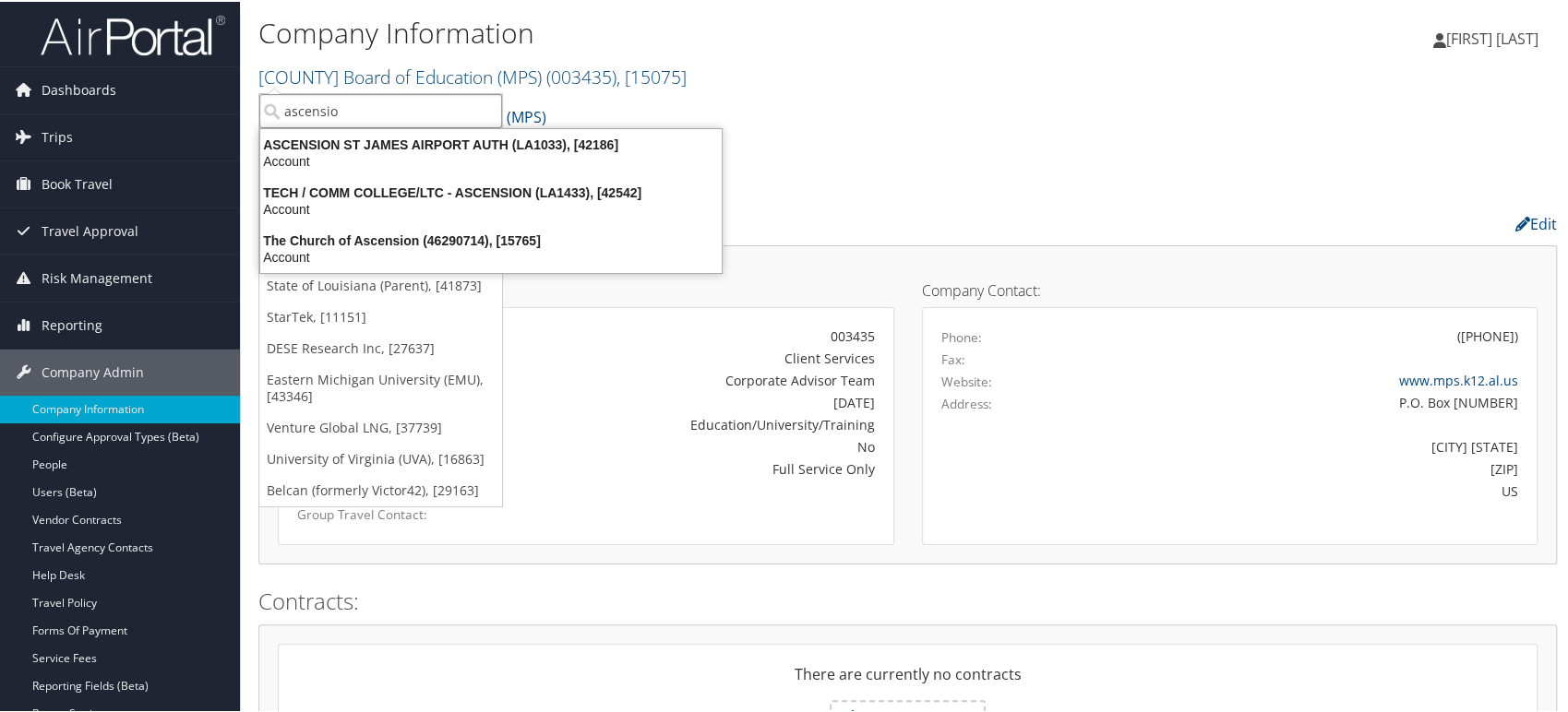type on "ascension" 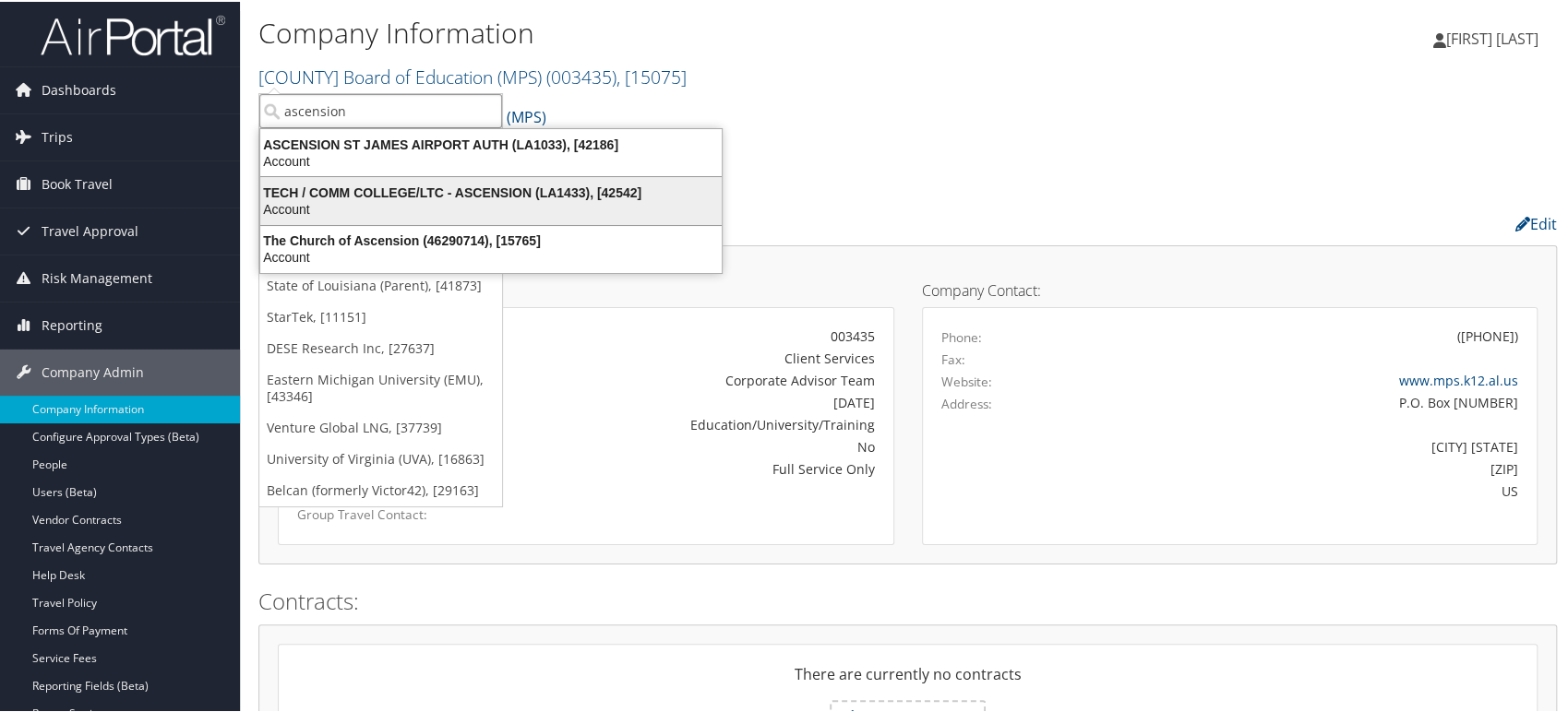 click on "Account" at bounding box center [491, 208] 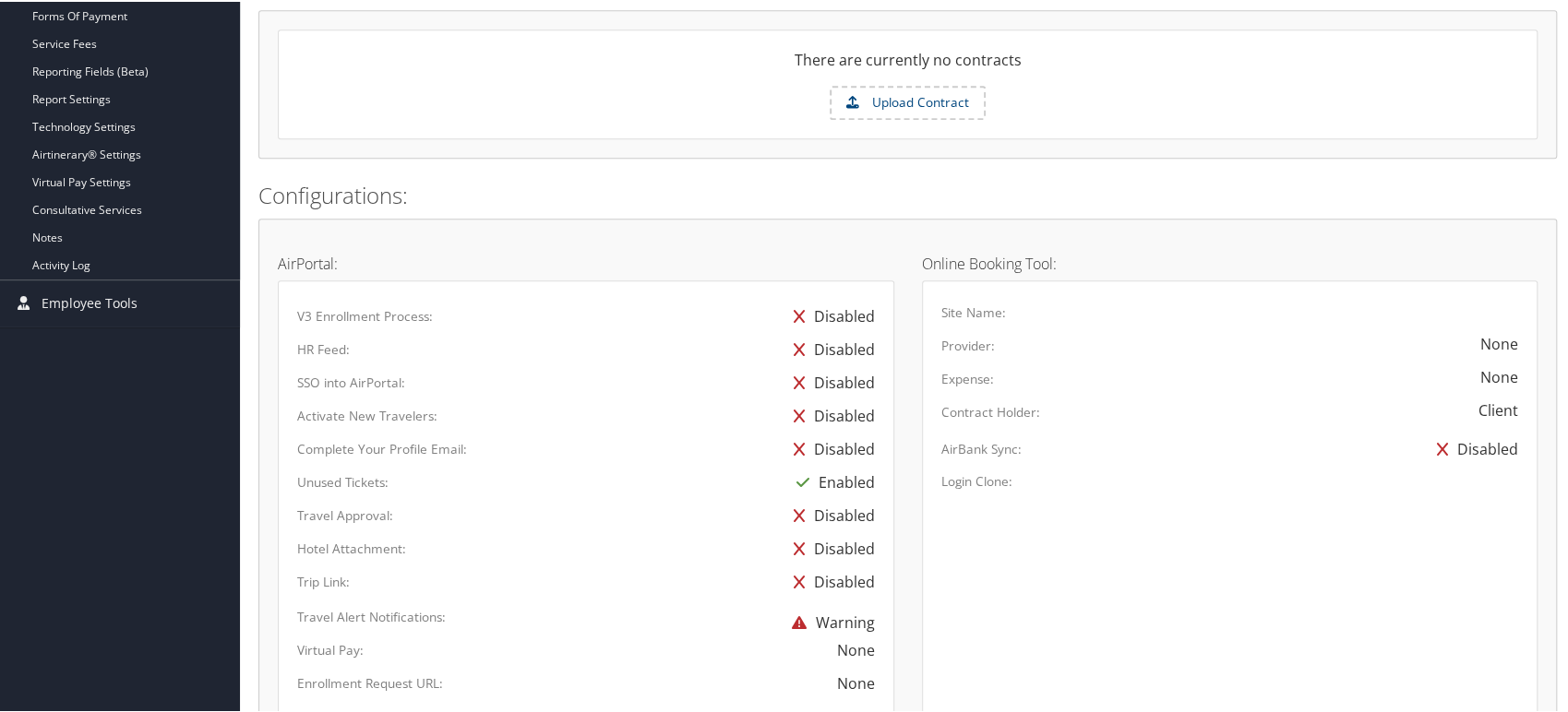 scroll, scrollTop: 1041, scrollLeft: 0, axis: vertical 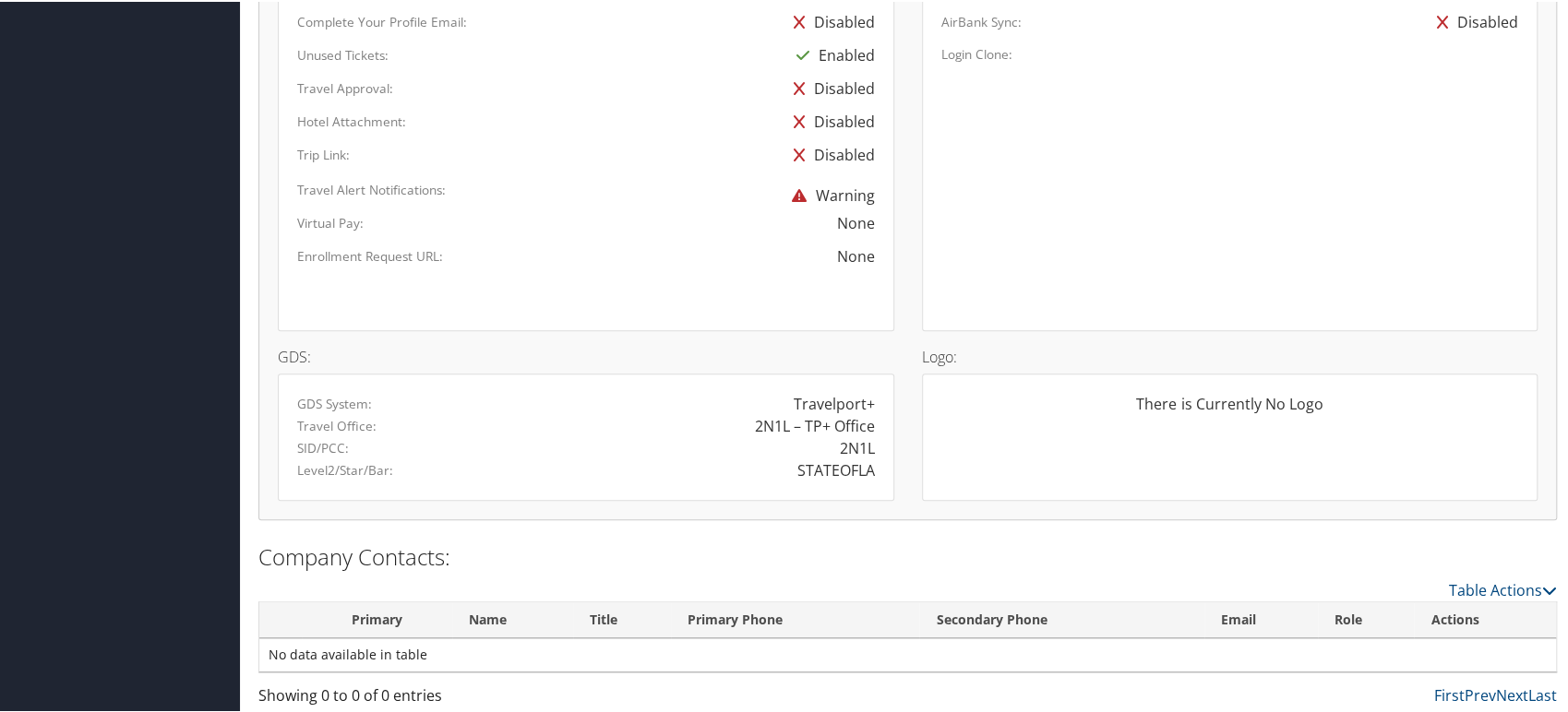 click on "STATEOFLA" at bounding box center [836, 469] 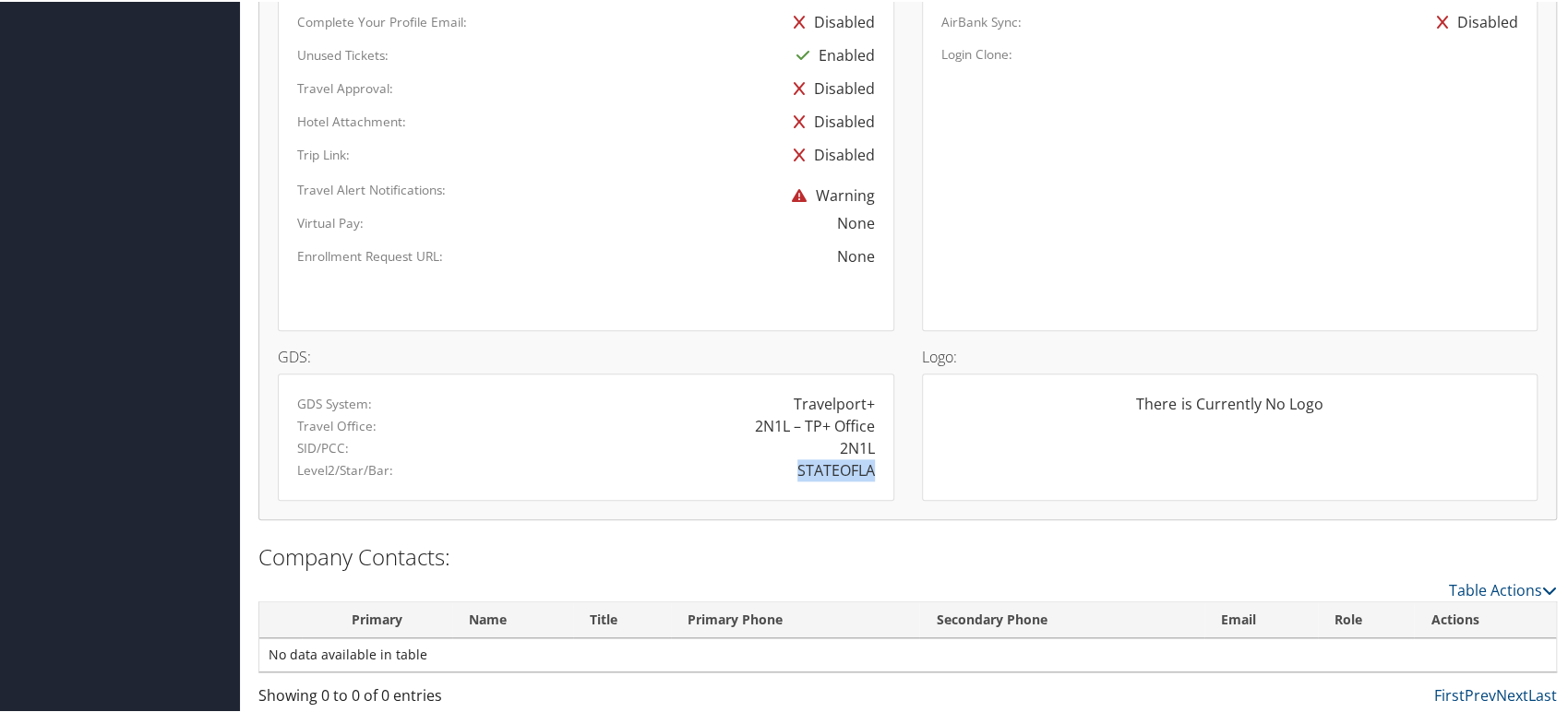 click on "STATEOFLA" at bounding box center [836, 469] 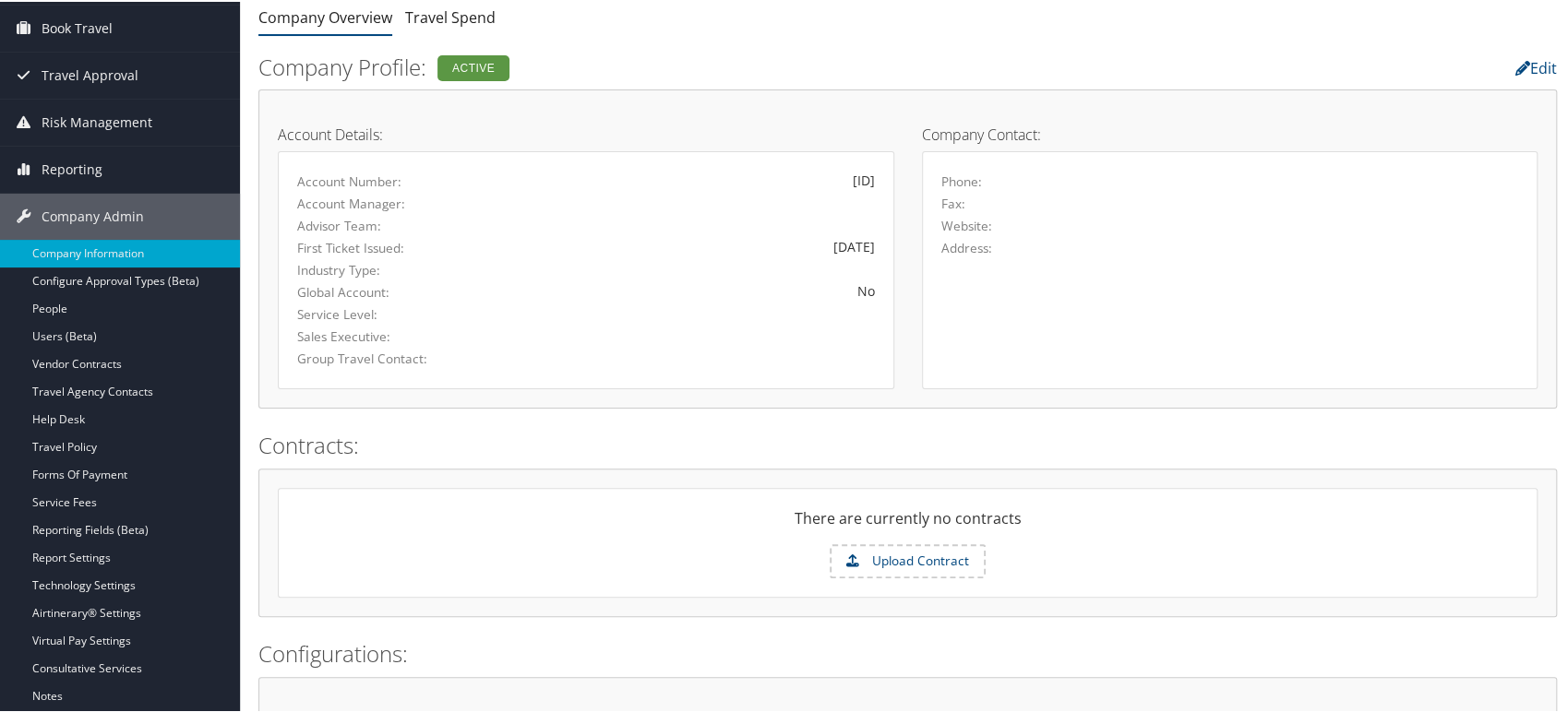 scroll, scrollTop: 0, scrollLeft: 0, axis: both 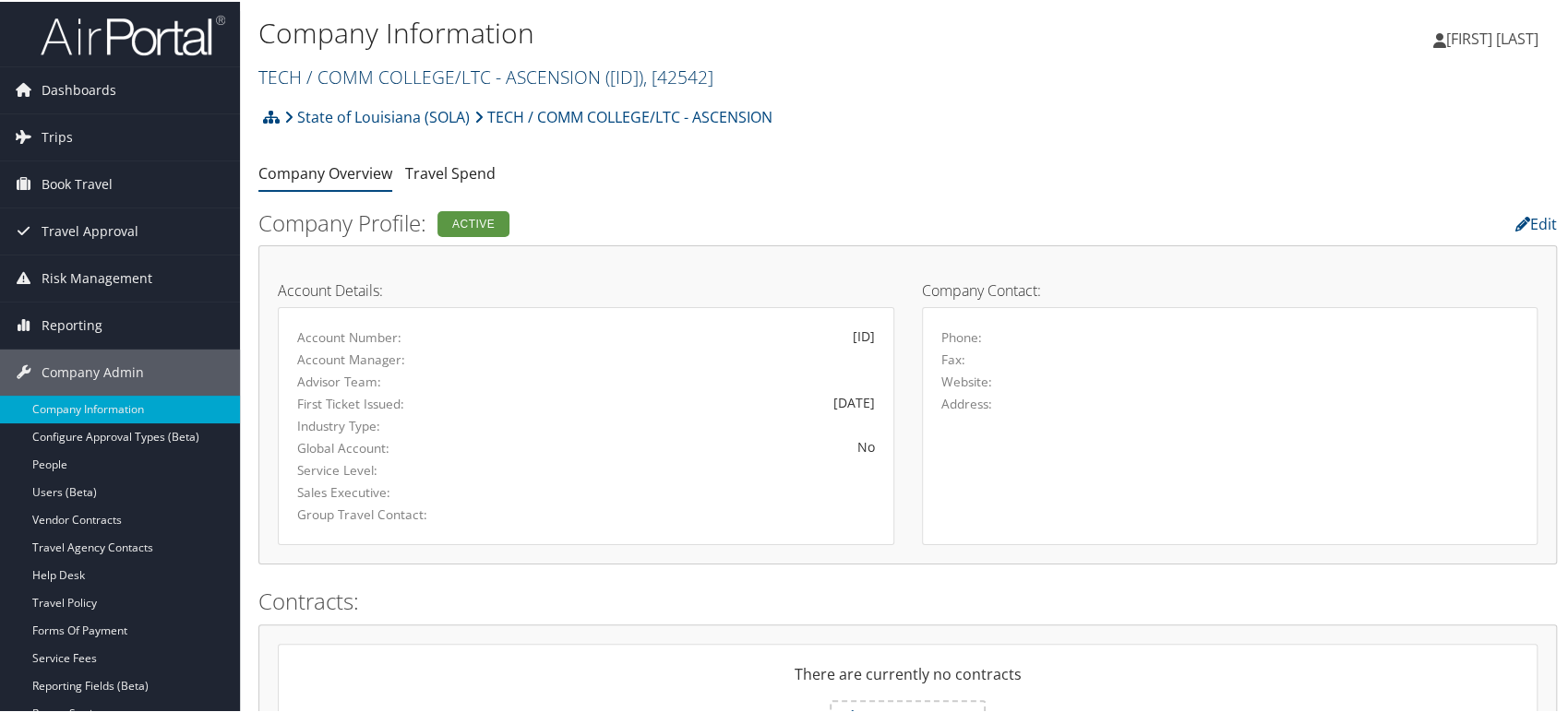 click on "( LA1433 )" at bounding box center [624, 75] 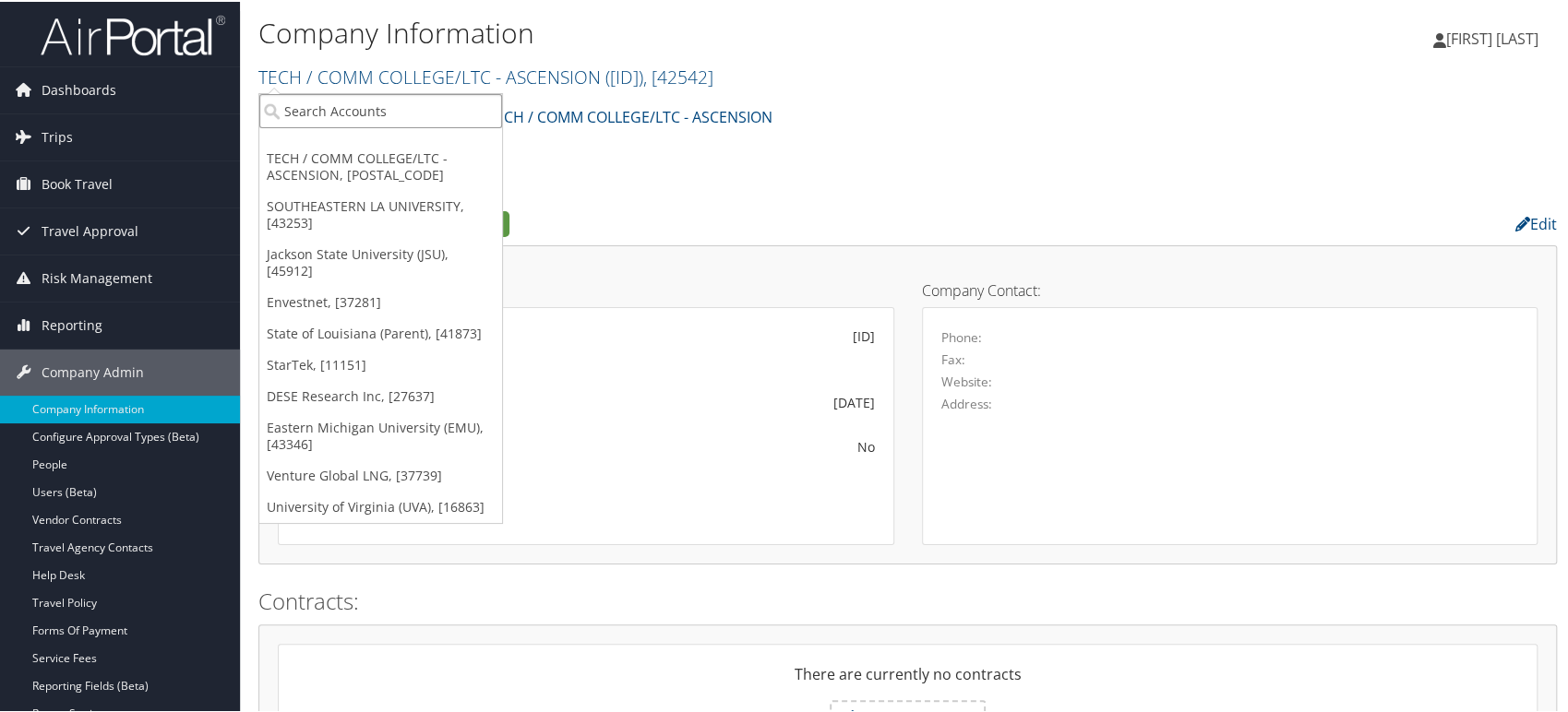 click at bounding box center (380, 109) 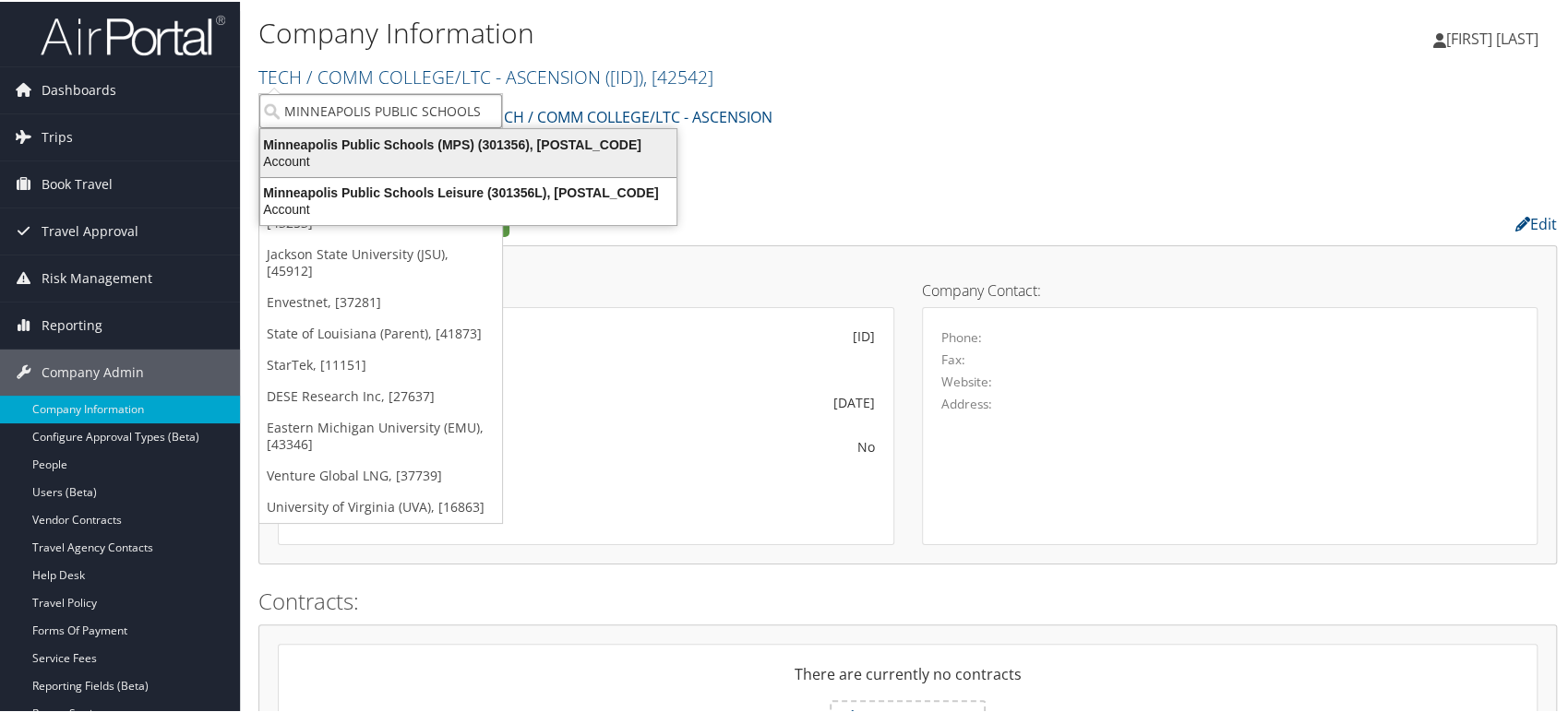 click on "Account" at bounding box center [468, 160] 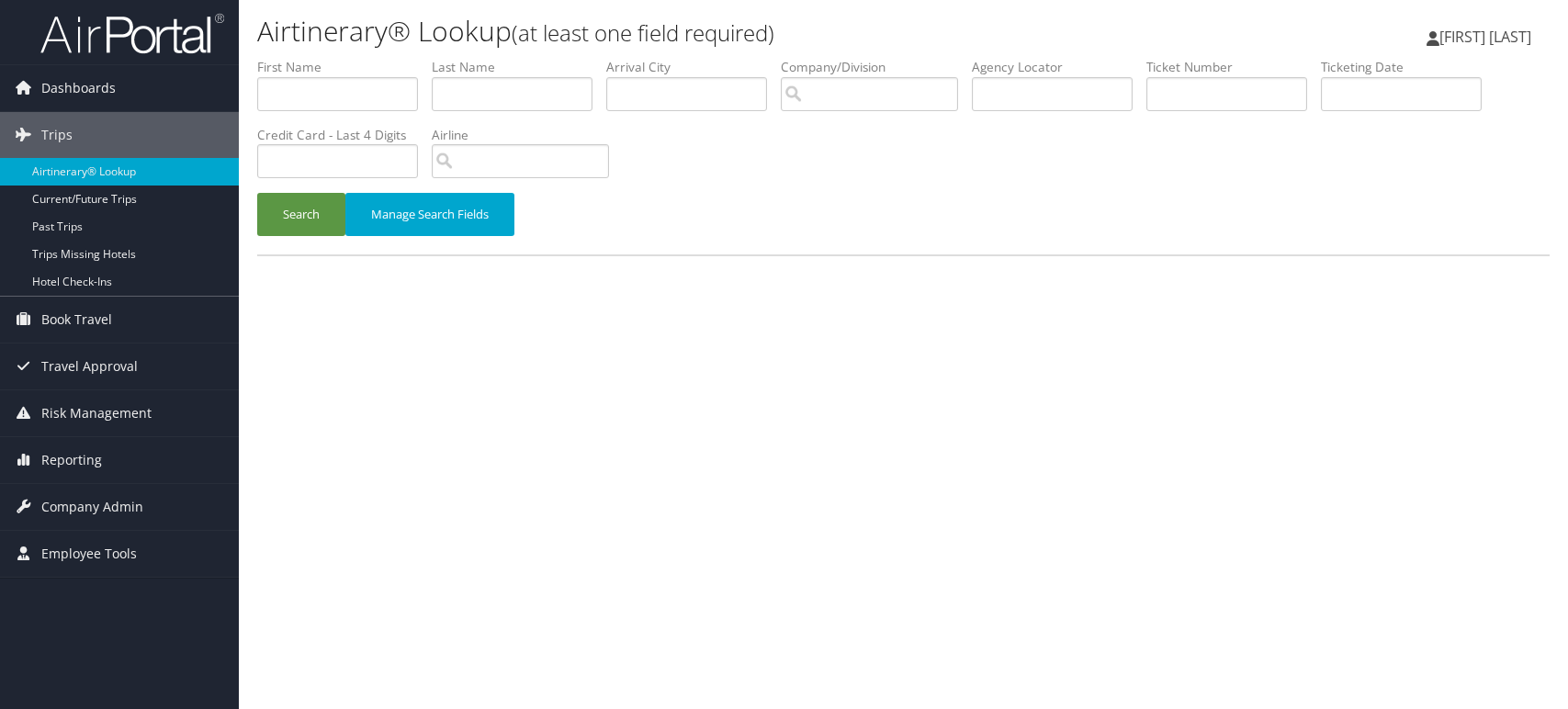 scroll, scrollTop: 0, scrollLeft: 0, axis: both 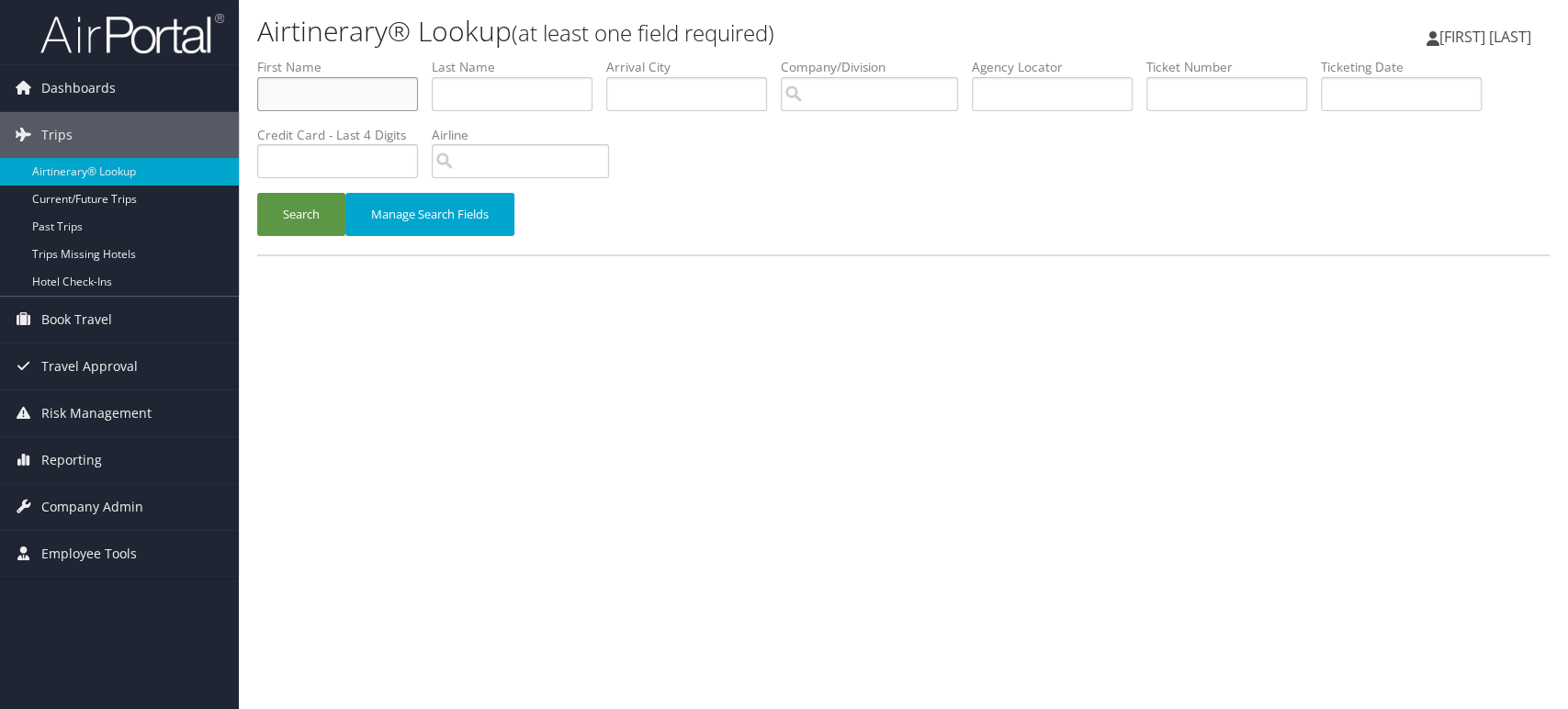 click at bounding box center [337, 94] 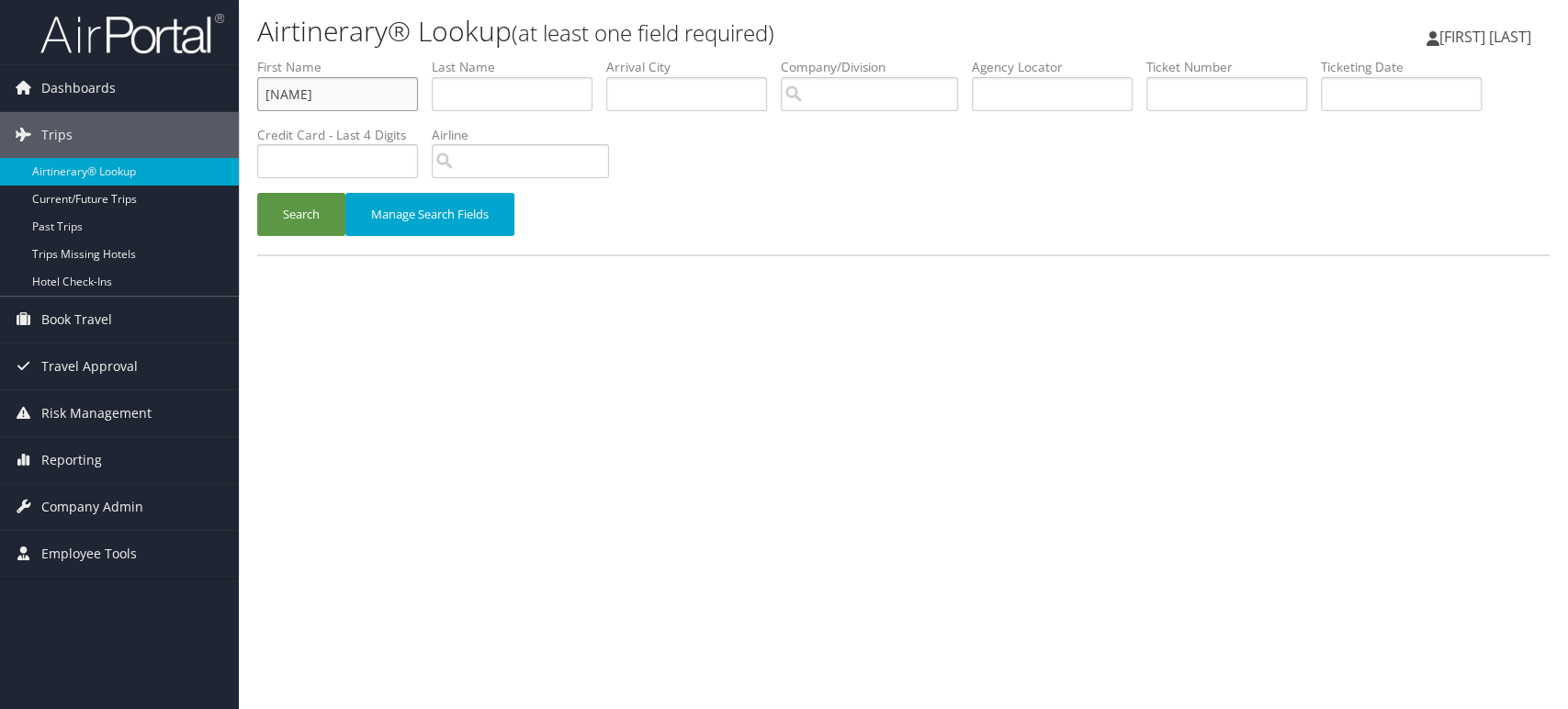 type on "Benjamin" 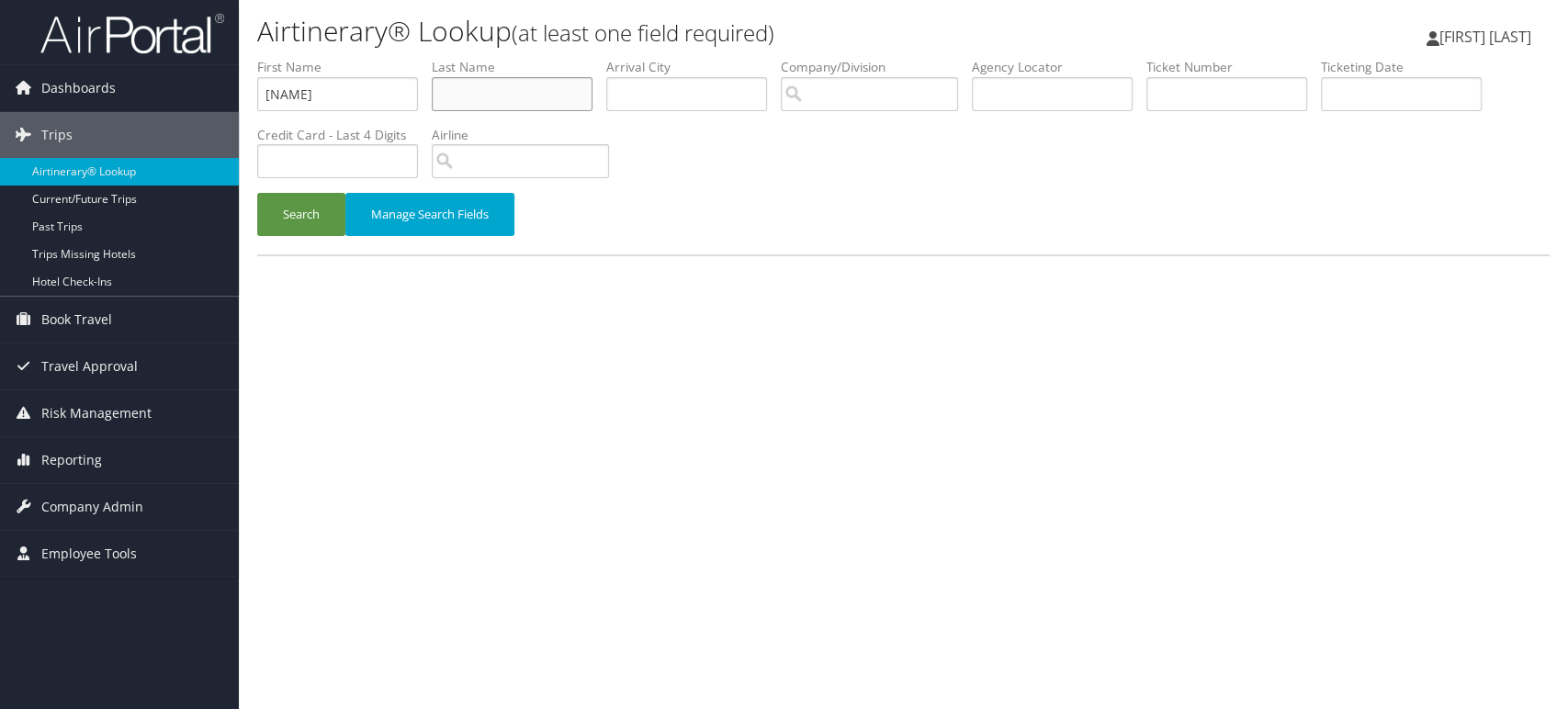 click at bounding box center [512, 94] 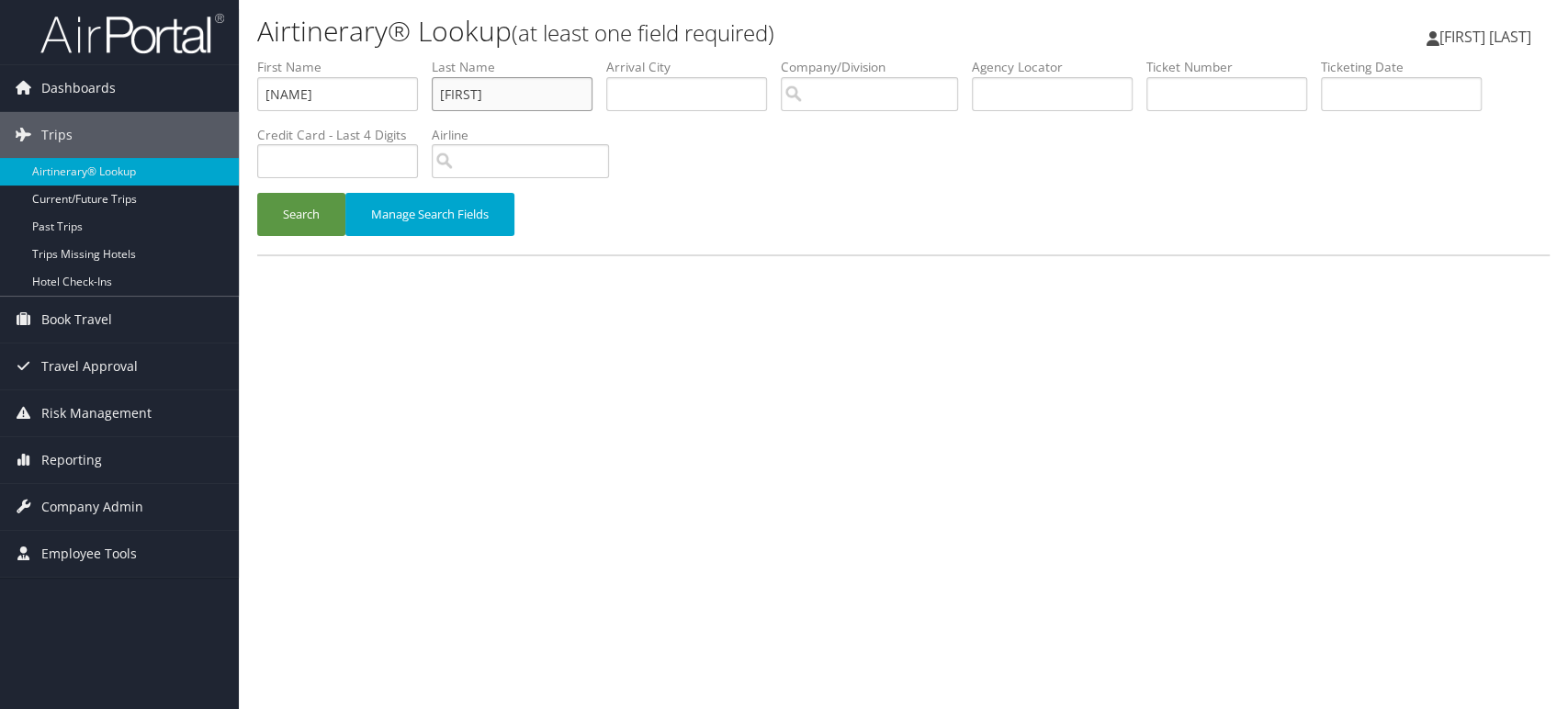 type on "Alois" 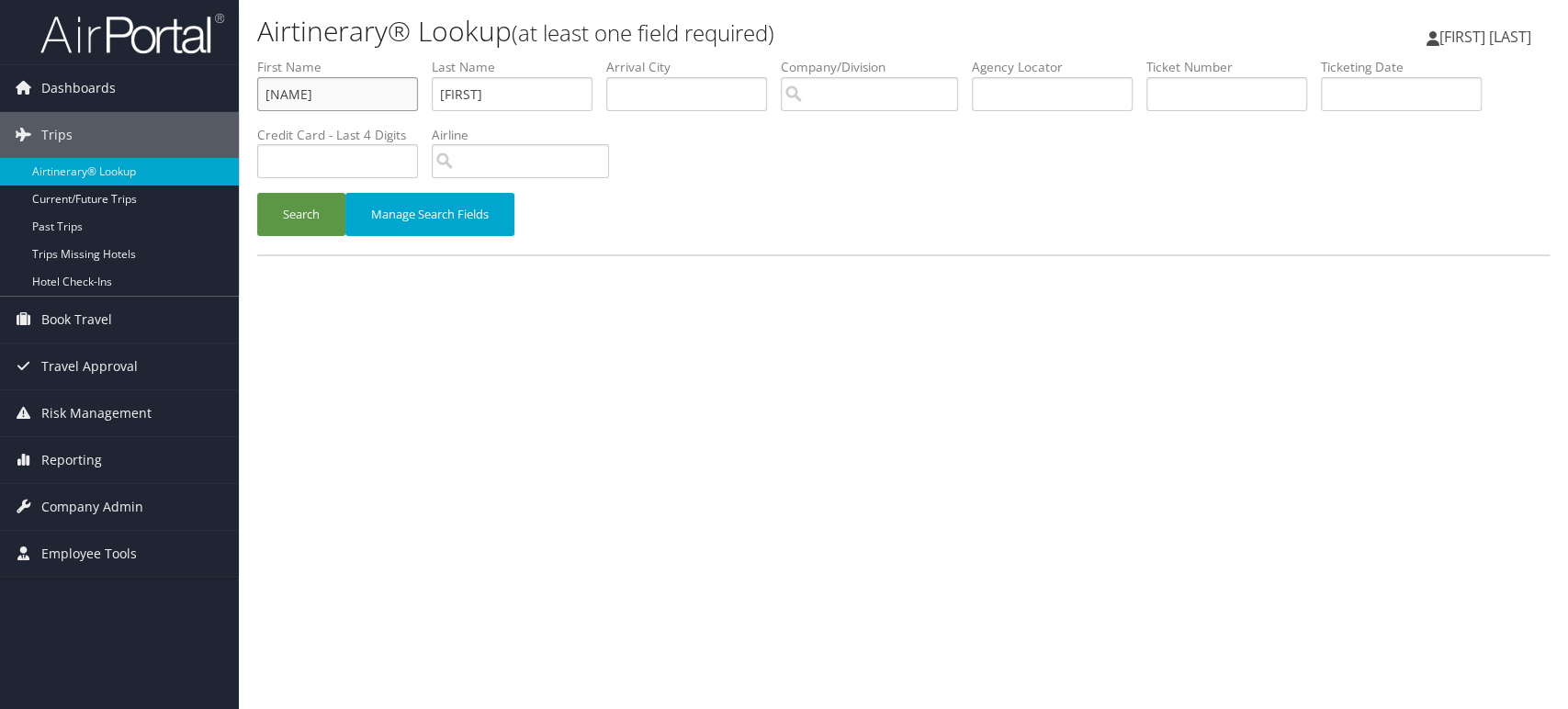 click on "[FIRST]" at bounding box center [337, 94] 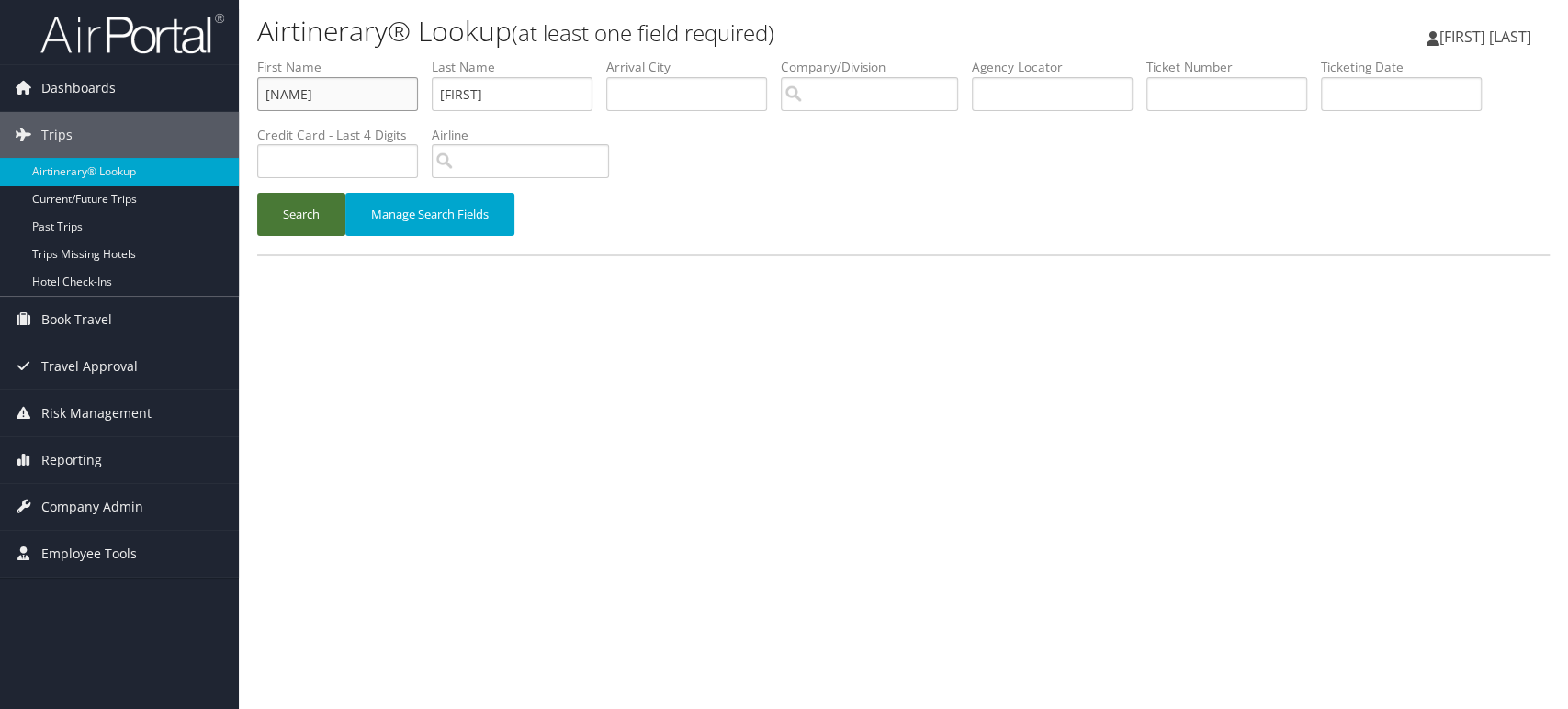 type on "[FIRST]" 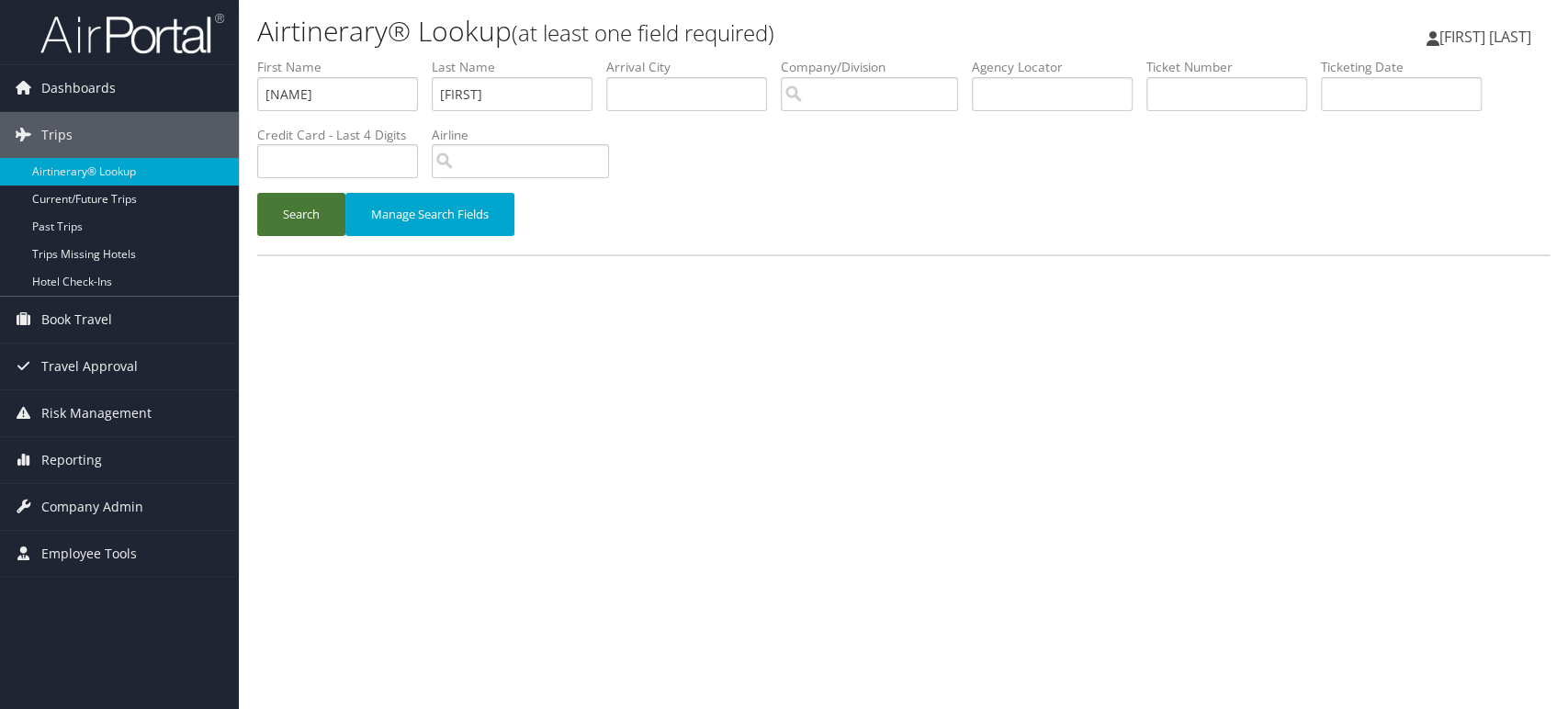 click on "Search" at bounding box center (301, 214) 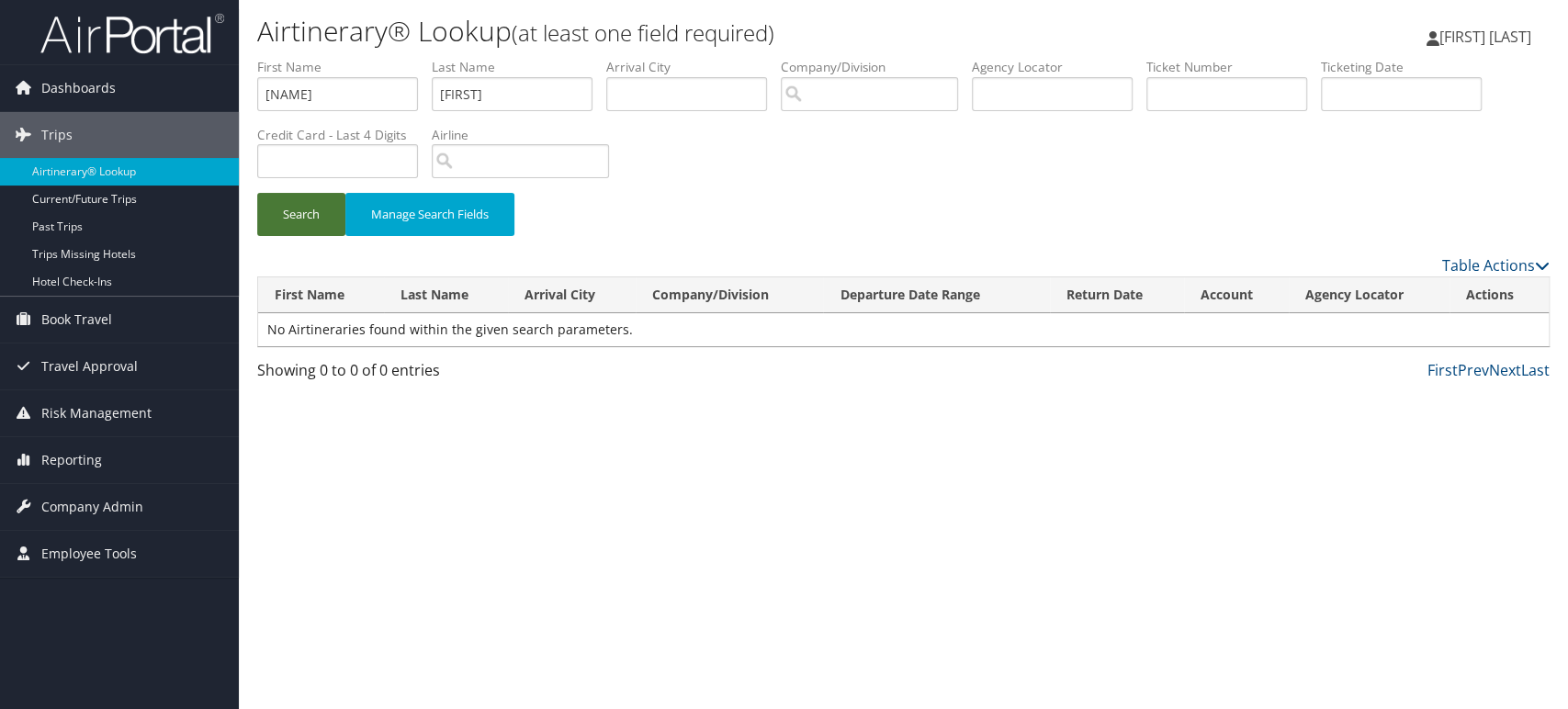 type 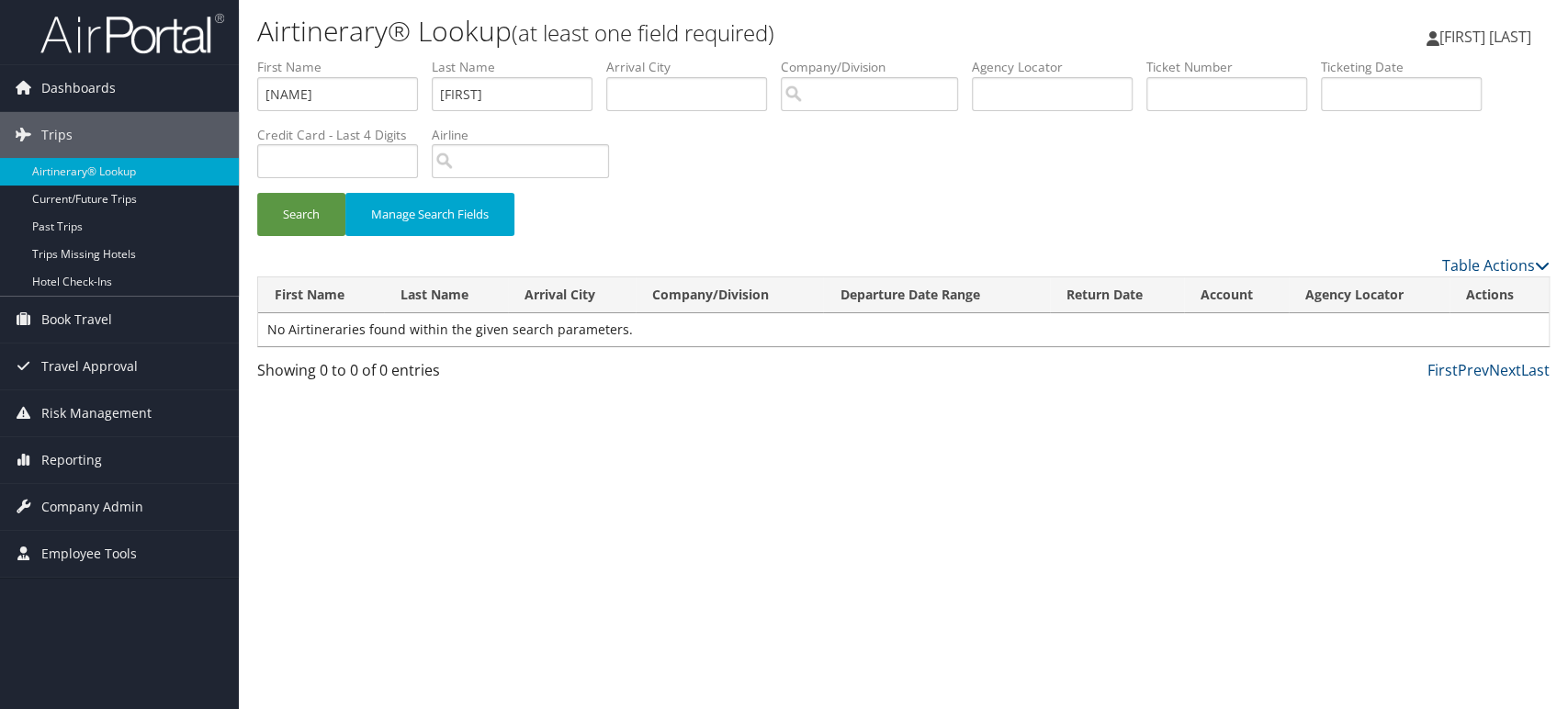 click on "Airtinerary® Lookup  (at least one field required)
MAHENDRA CHHETRI
MAHENDRA CHHETRI
My Settings
Travel Agency Contacts
Log Consulting Time
View Travel Profile
Give Feedback" at bounding box center (903, 354) 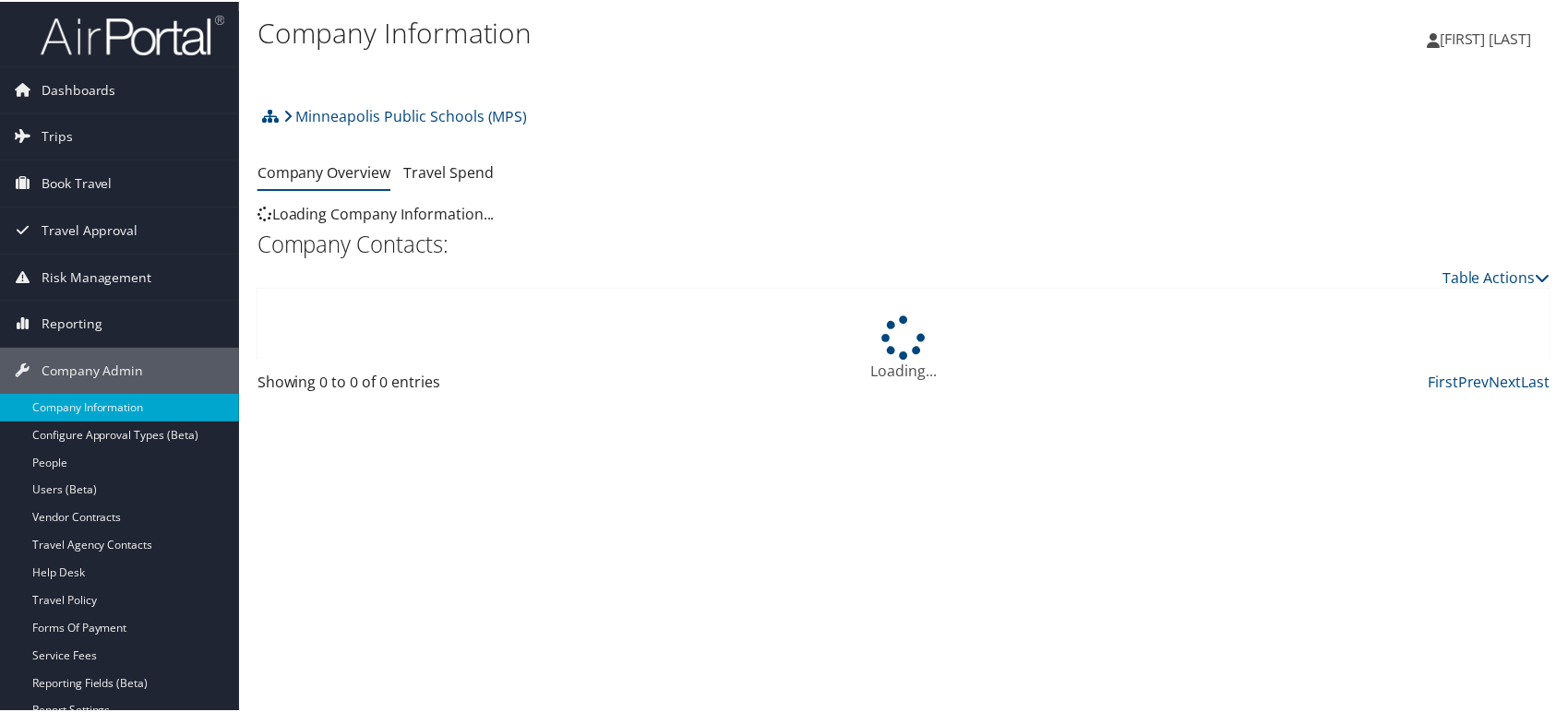 scroll, scrollTop: 0, scrollLeft: 0, axis: both 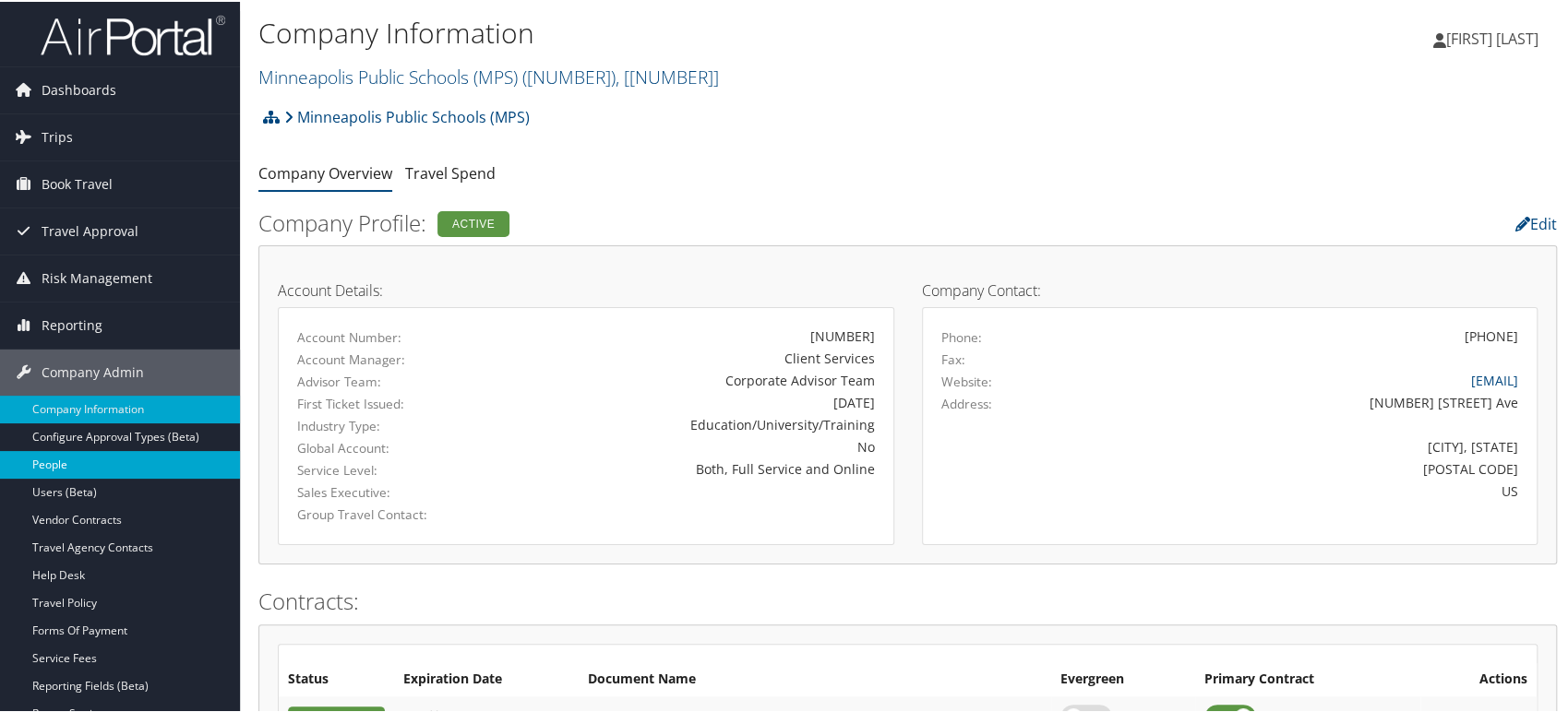 click on "People" at bounding box center (120, 463) 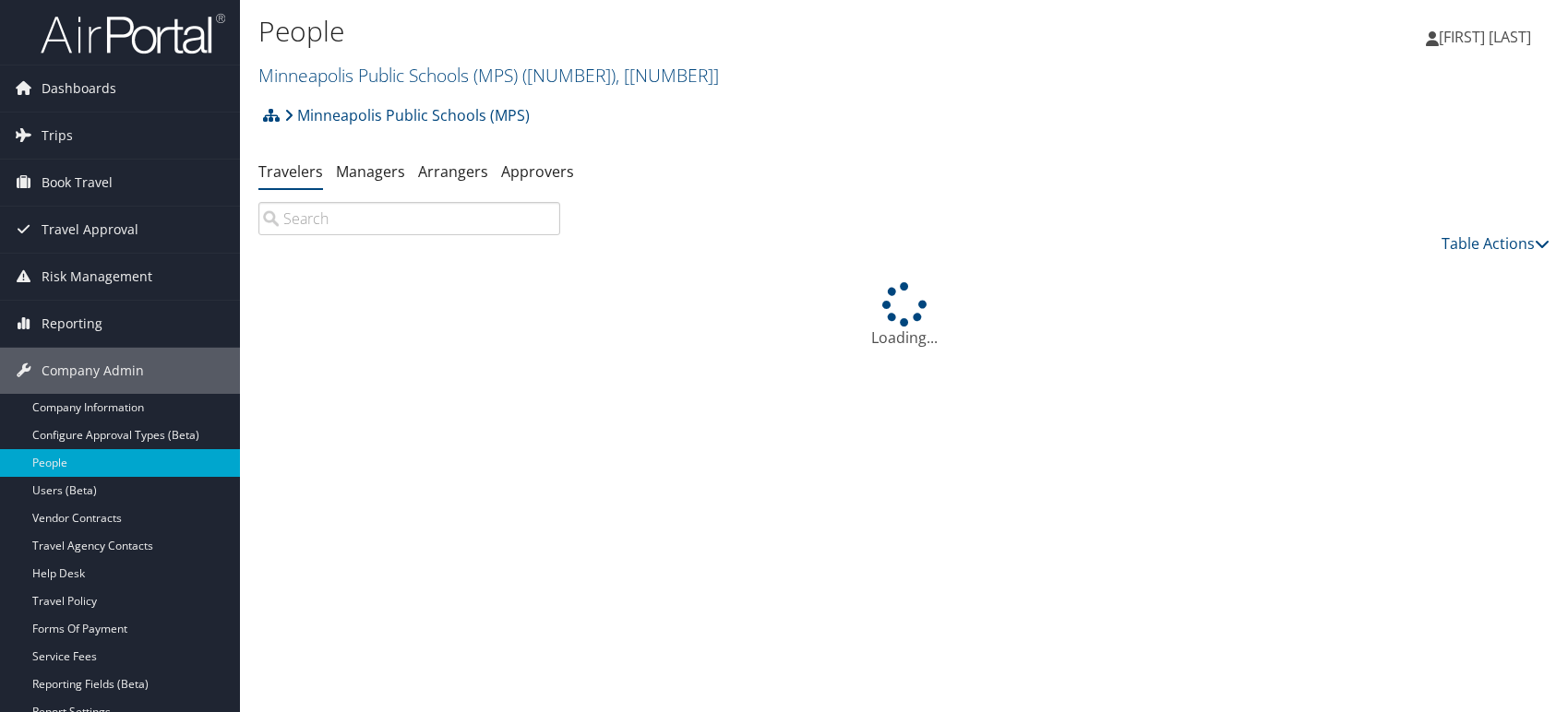 scroll, scrollTop: 0, scrollLeft: 0, axis: both 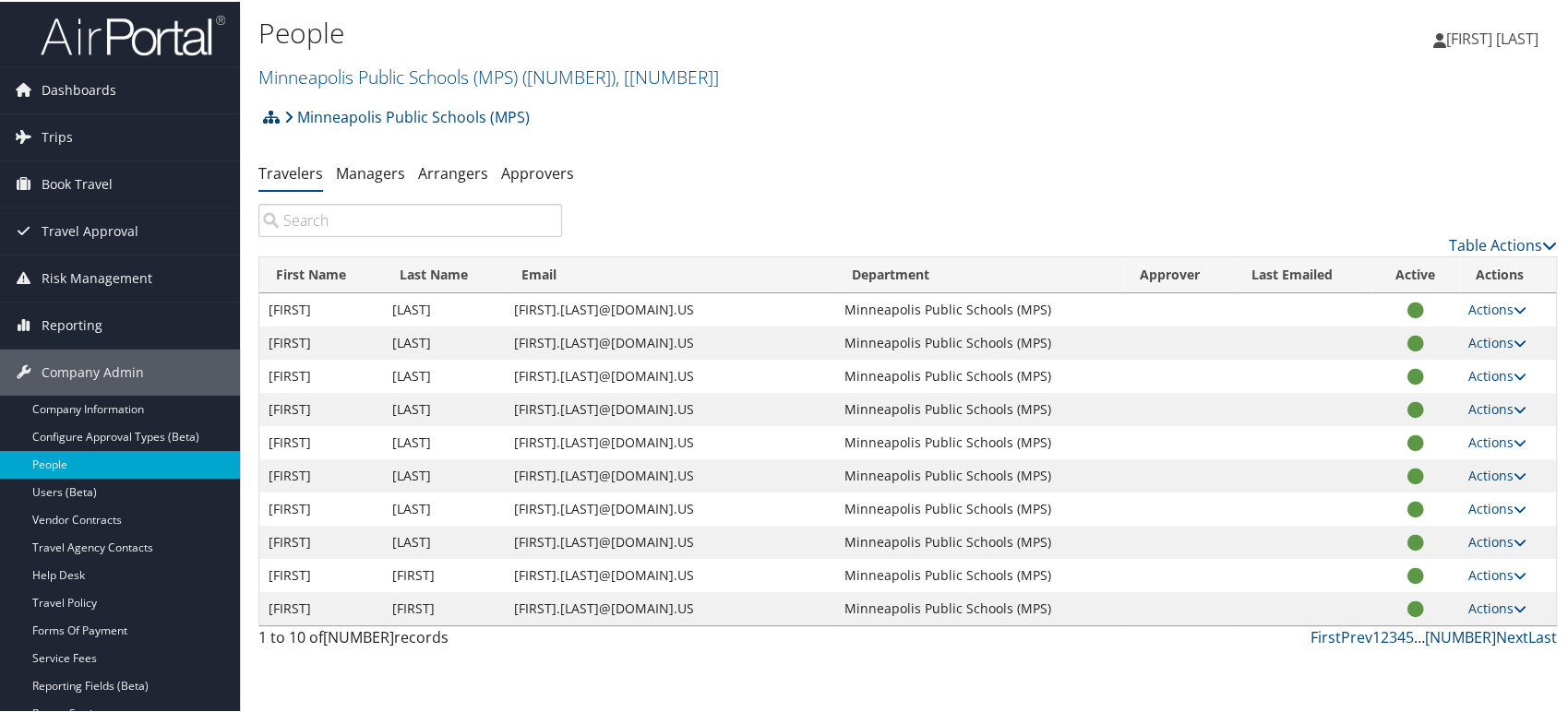 click at bounding box center (410, 219) 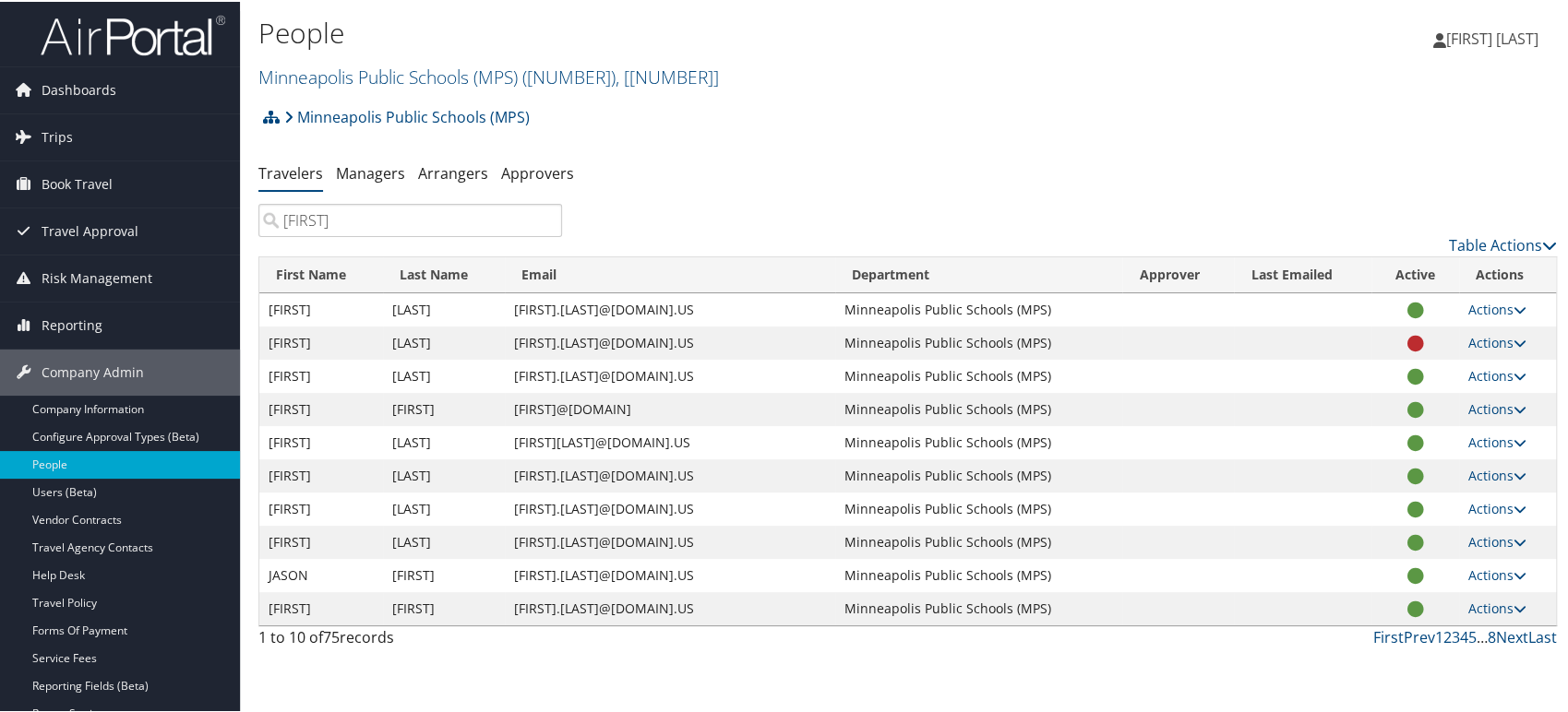 type on "[FIRST]" 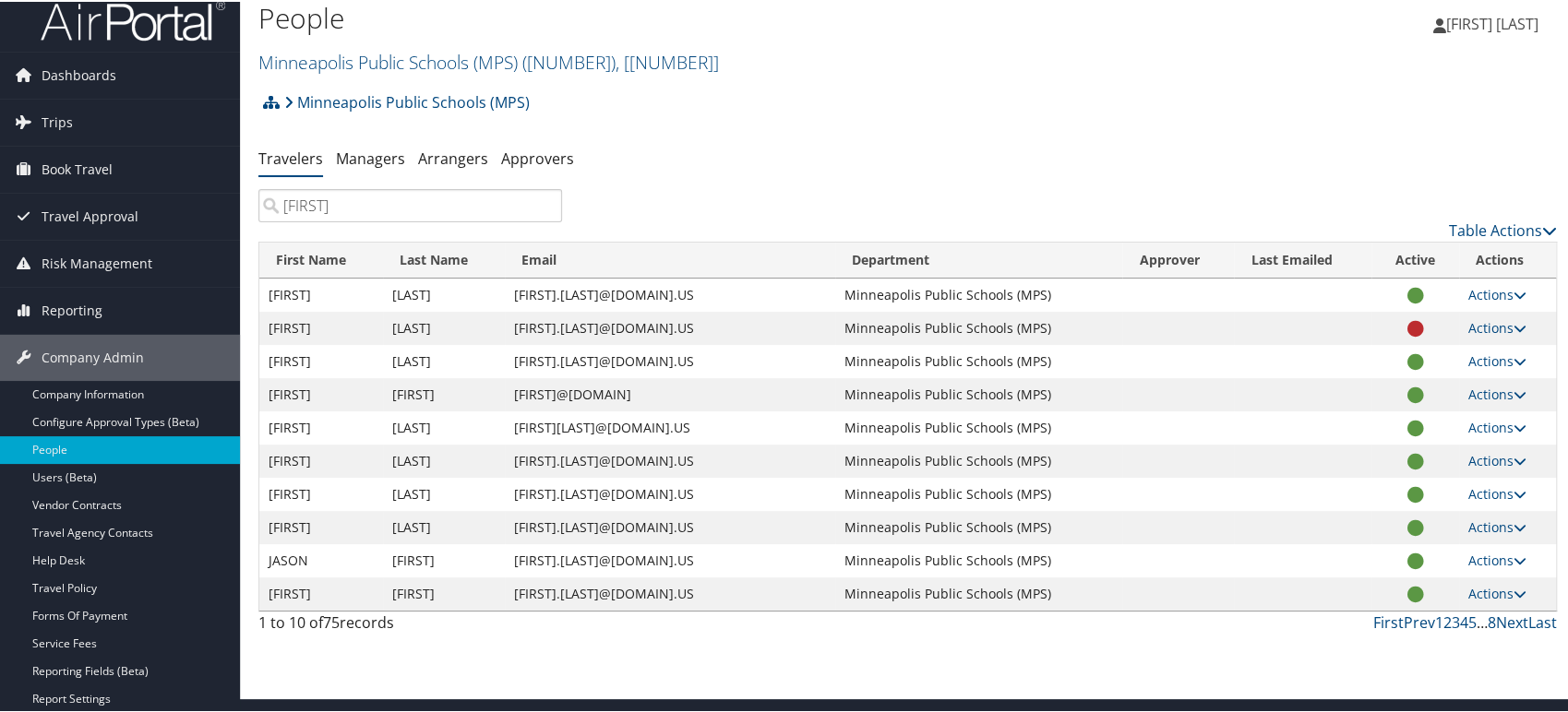 scroll, scrollTop: 0, scrollLeft: 0, axis: both 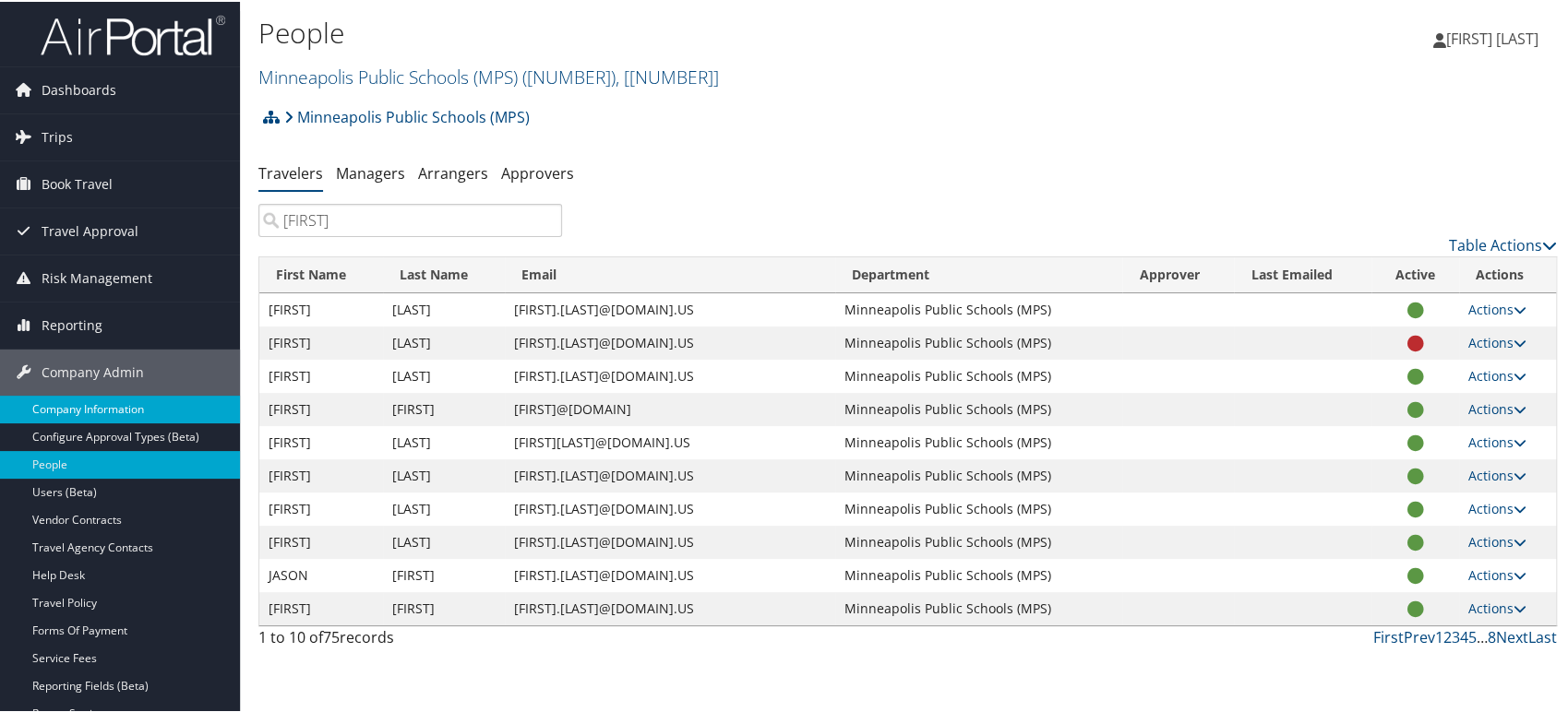 click on "Company Information" at bounding box center [120, 408] 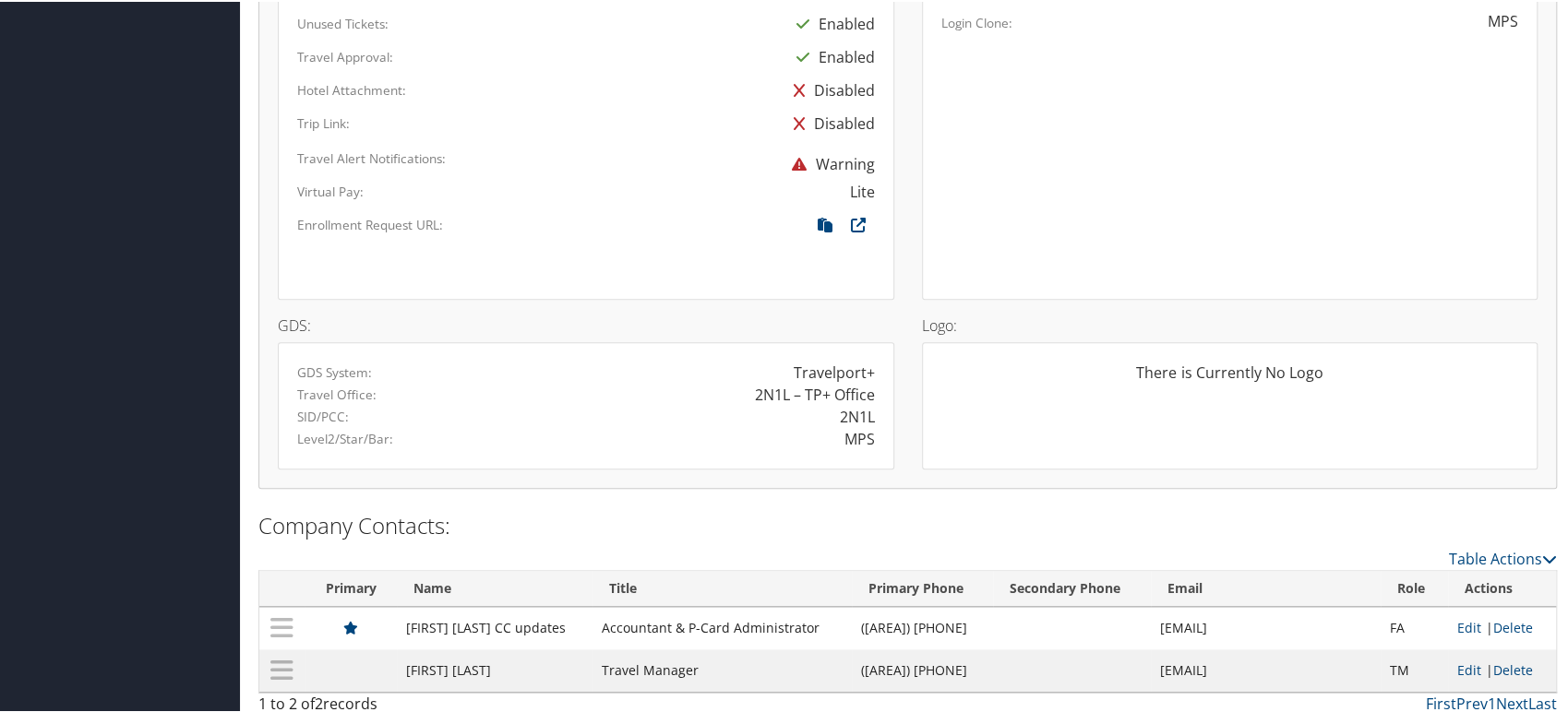 scroll, scrollTop: 1142, scrollLeft: 0, axis: vertical 